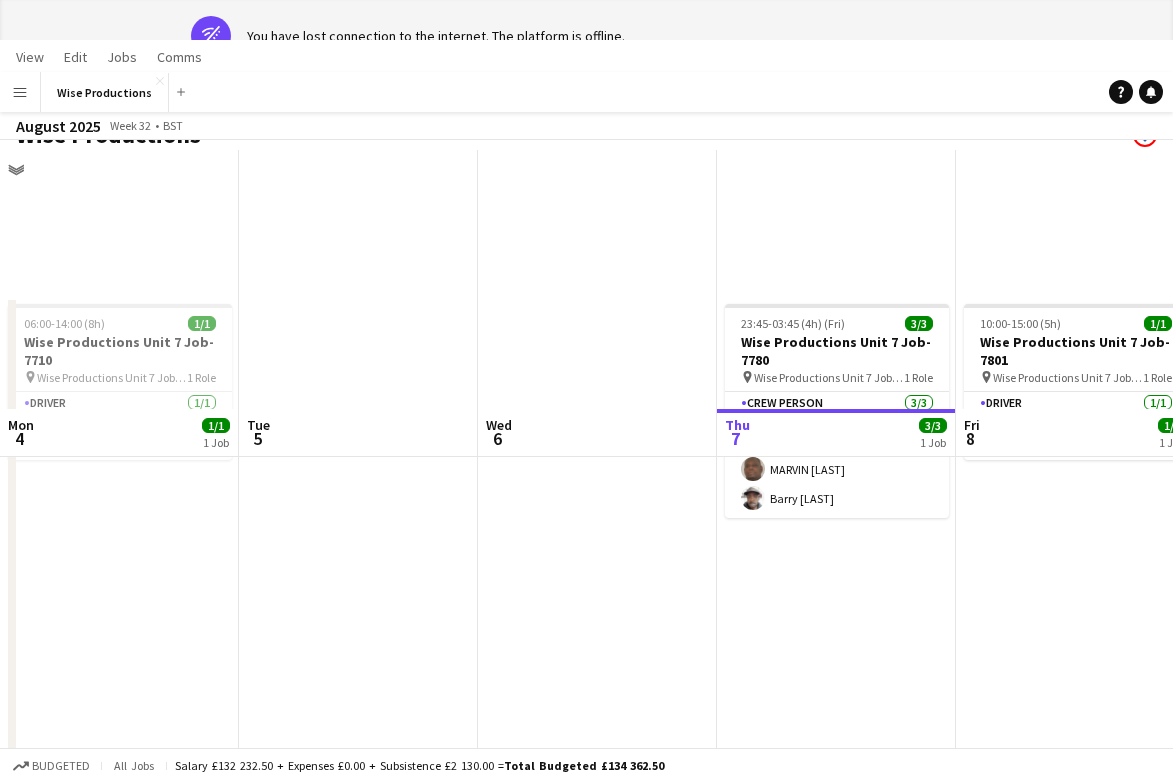 scroll, scrollTop: -19, scrollLeft: 0, axis: vertical 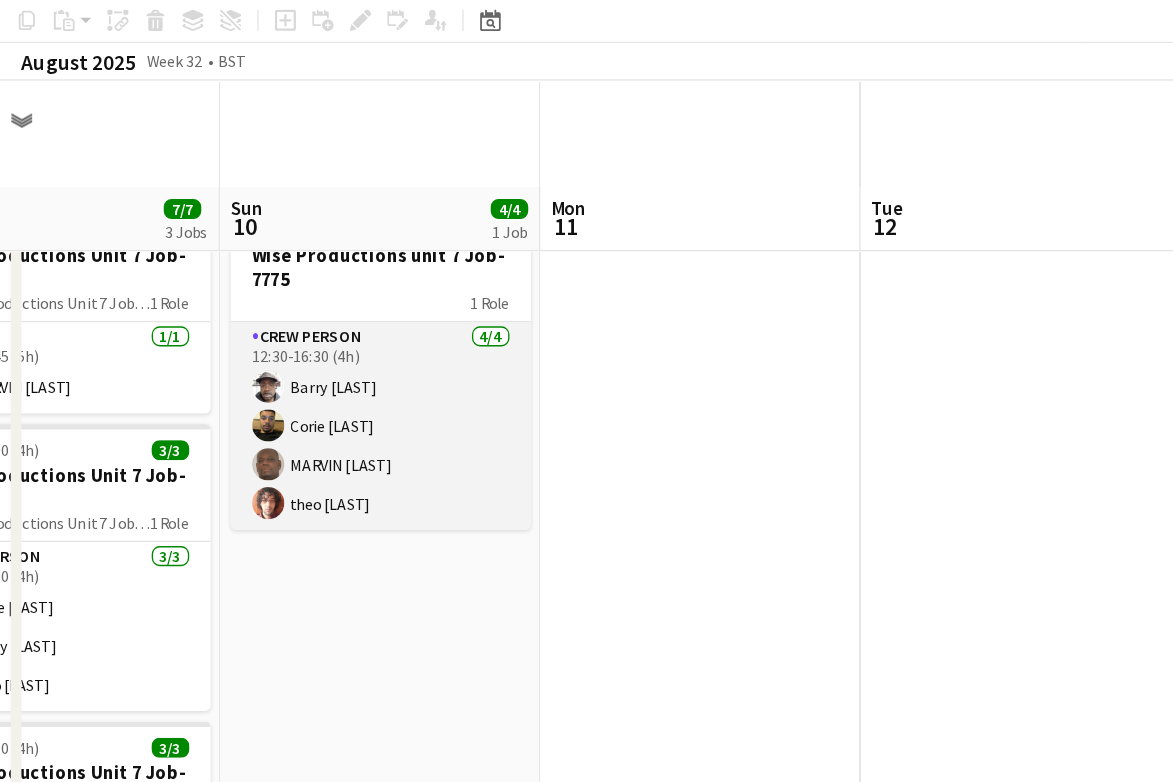 click on "Crew Person   4/4   12:30-16:30 (4h)
Barry [LAST] Corie [LAST] MARVIN [LAST] theo [LAST] ali [LAST]" at bounding box center [284, 397] 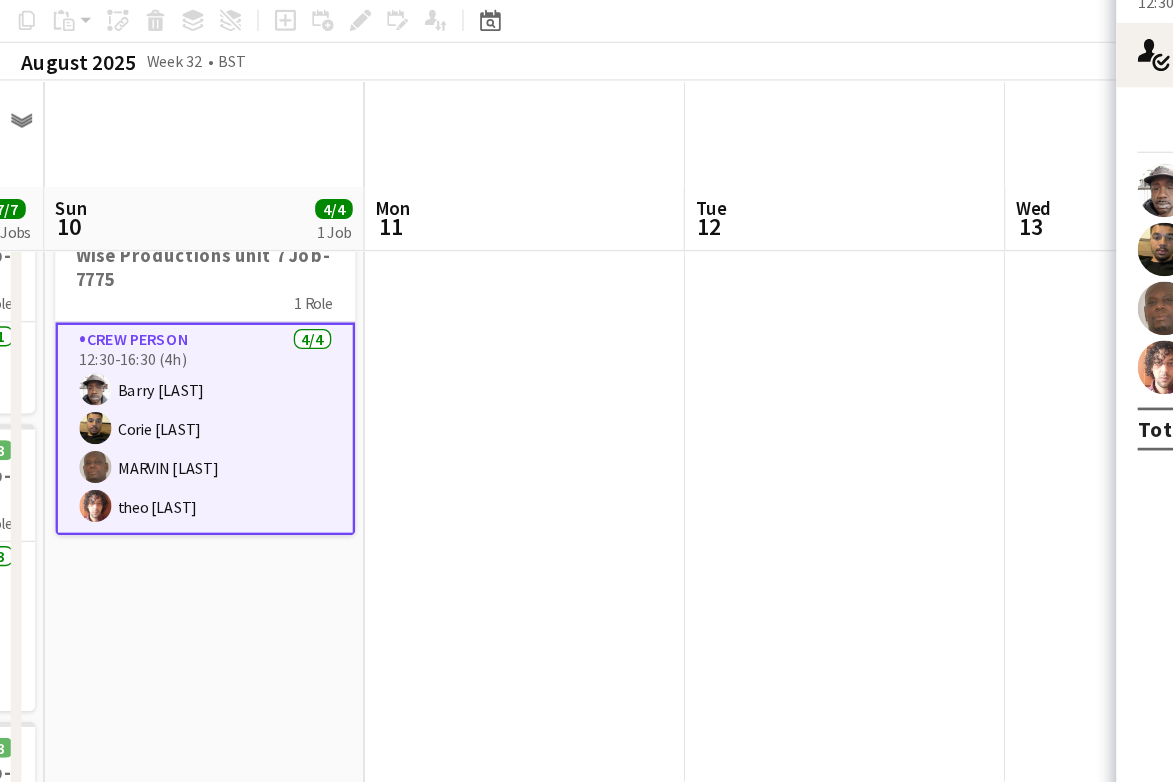 scroll, scrollTop: 0, scrollLeft: 443, axis: horizontal 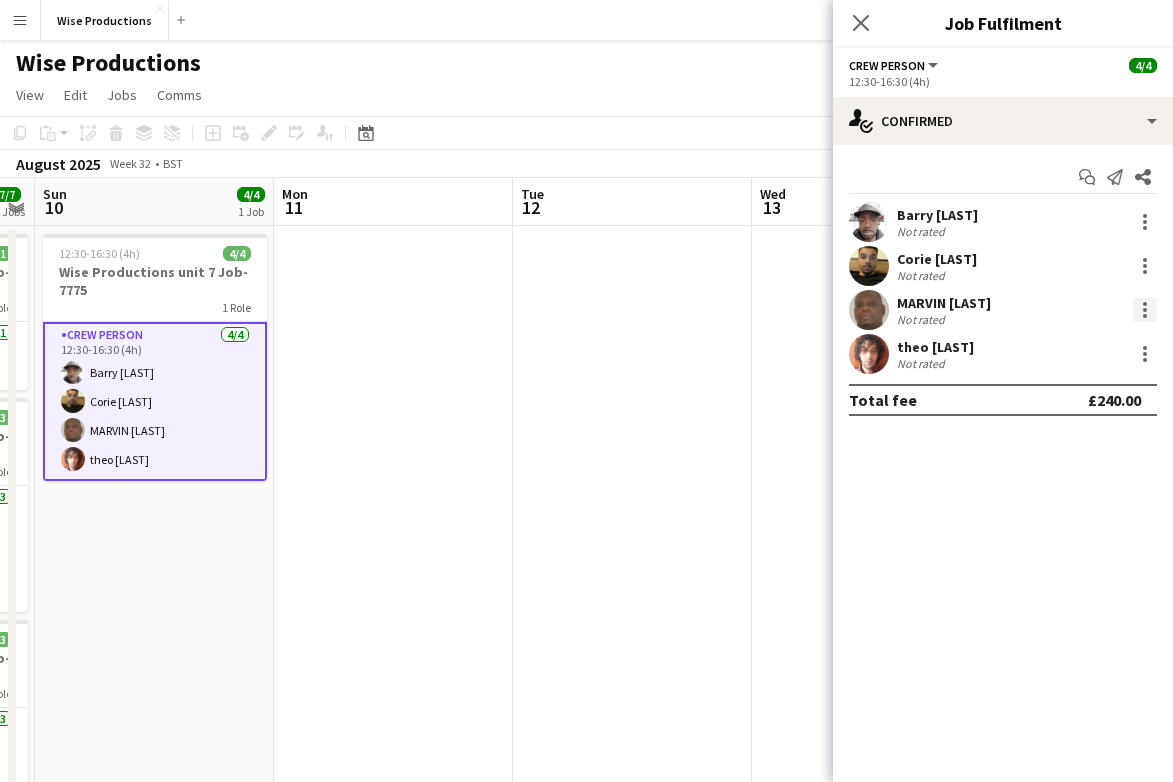 click at bounding box center (1145, 310) 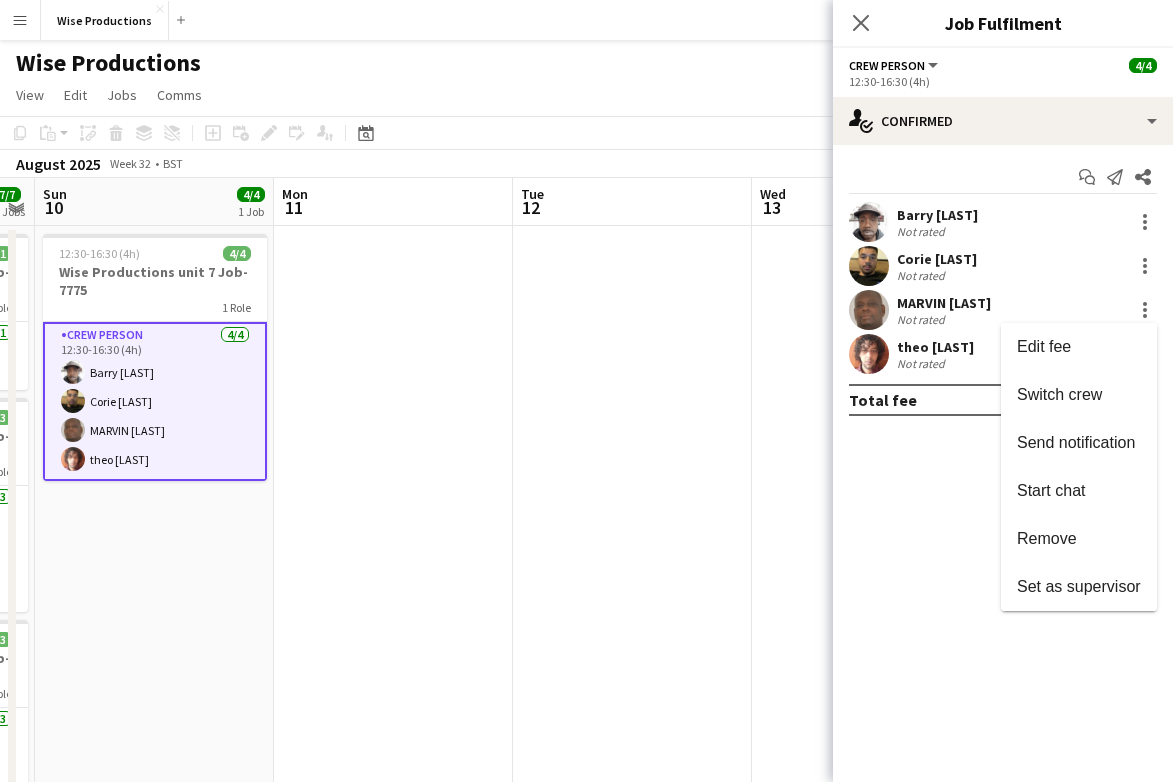 click at bounding box center [586, 391] 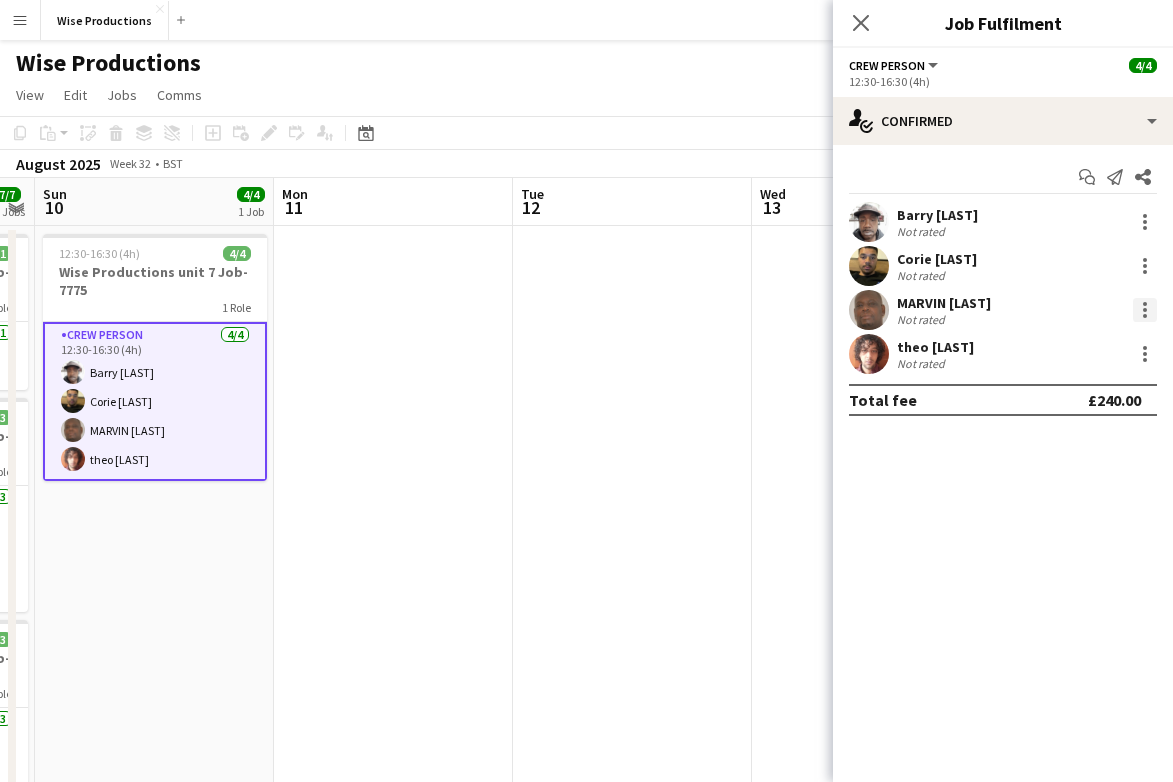 click at bounding box center [1145, 310] 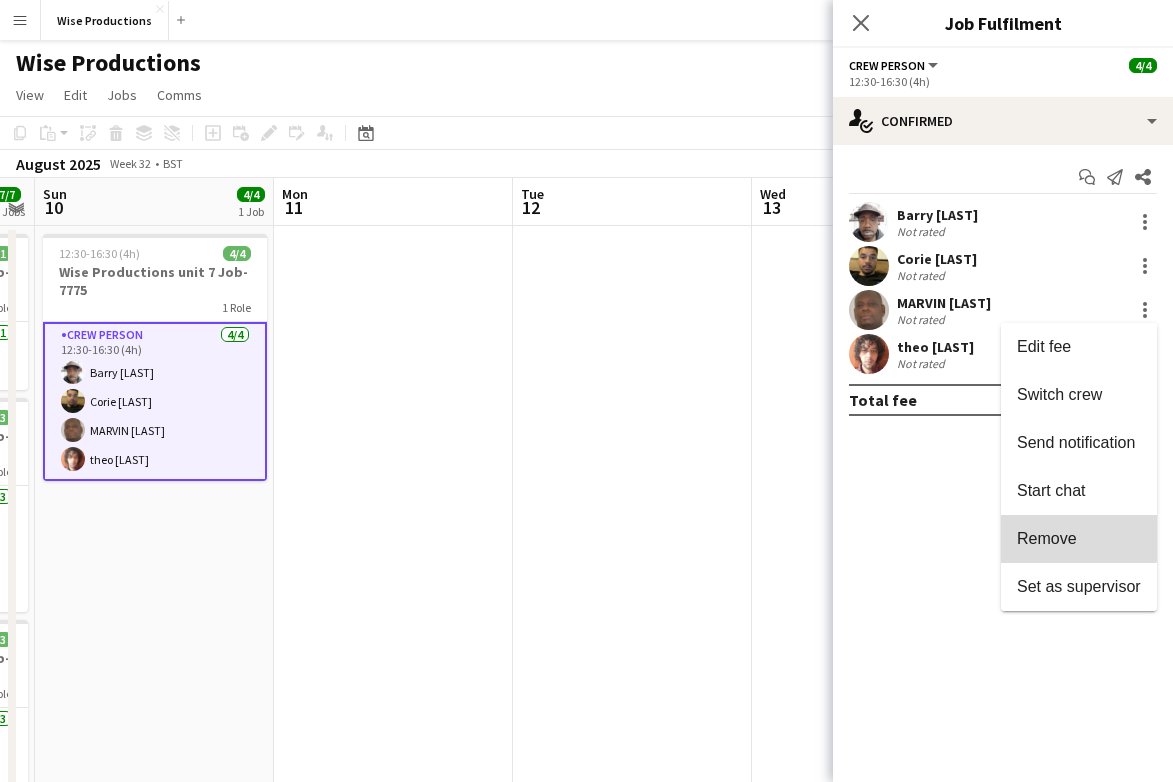 click on "Remove" at bounding box center (1047, 538) 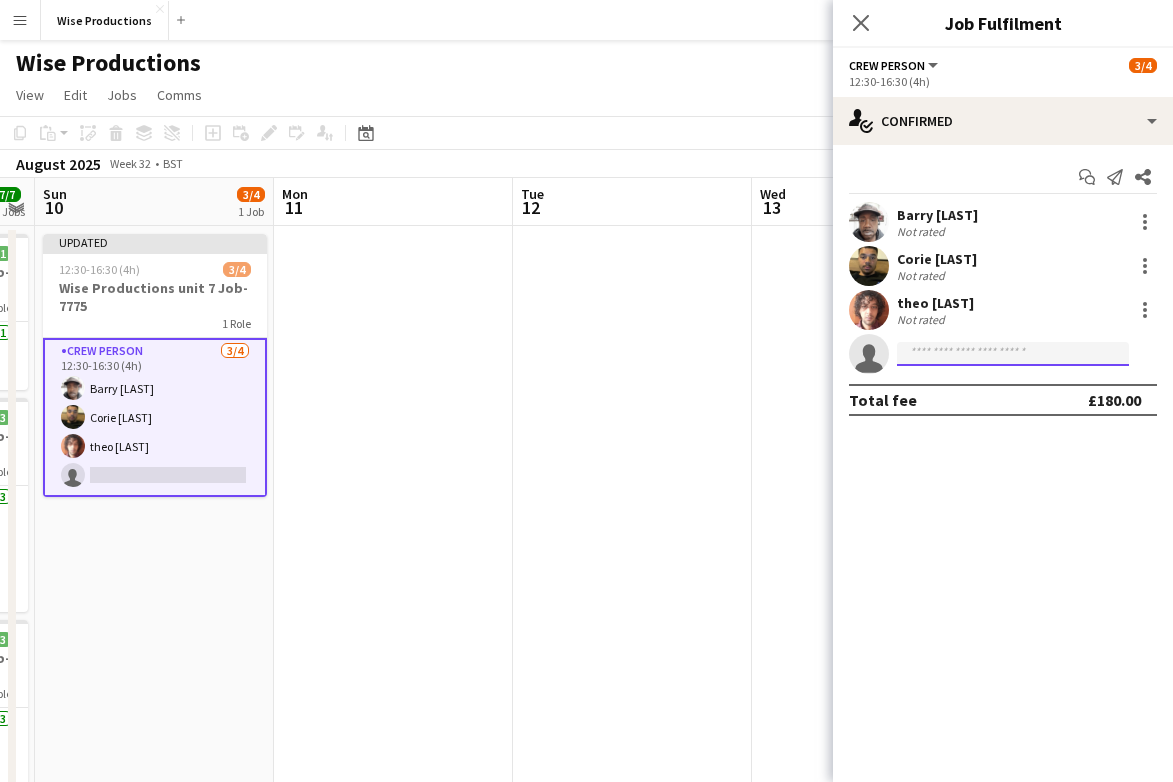 click 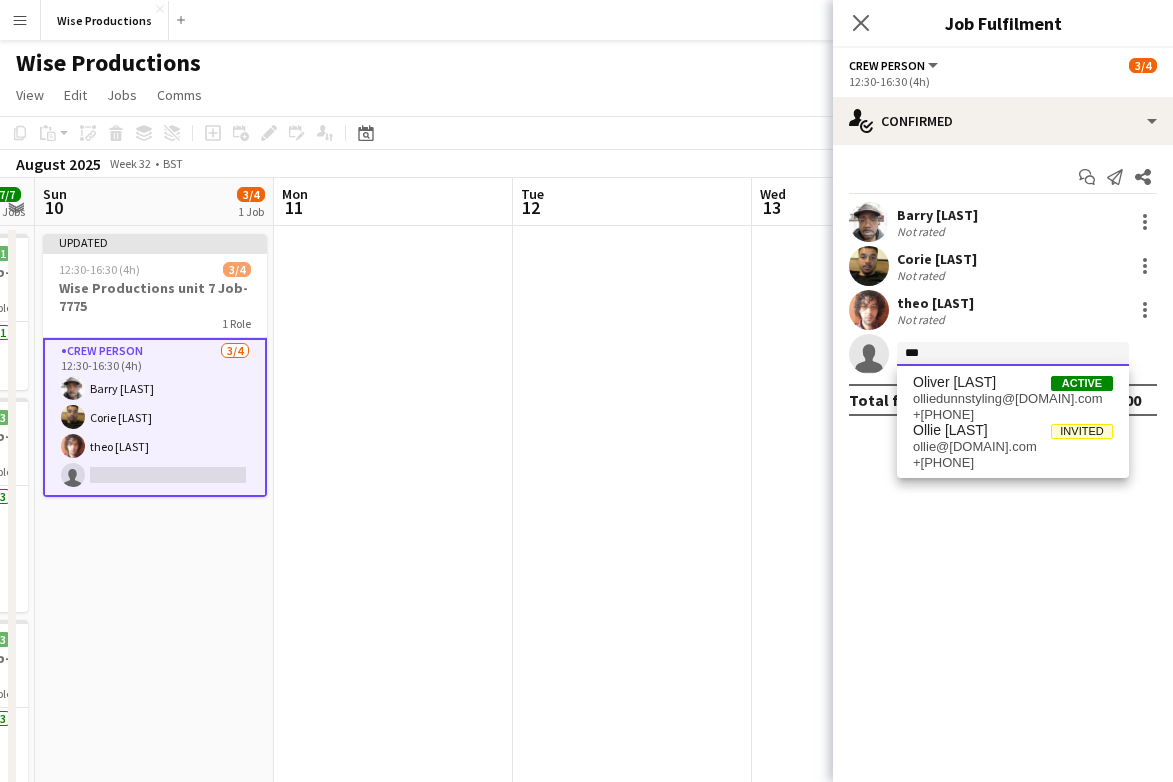 type on "***" 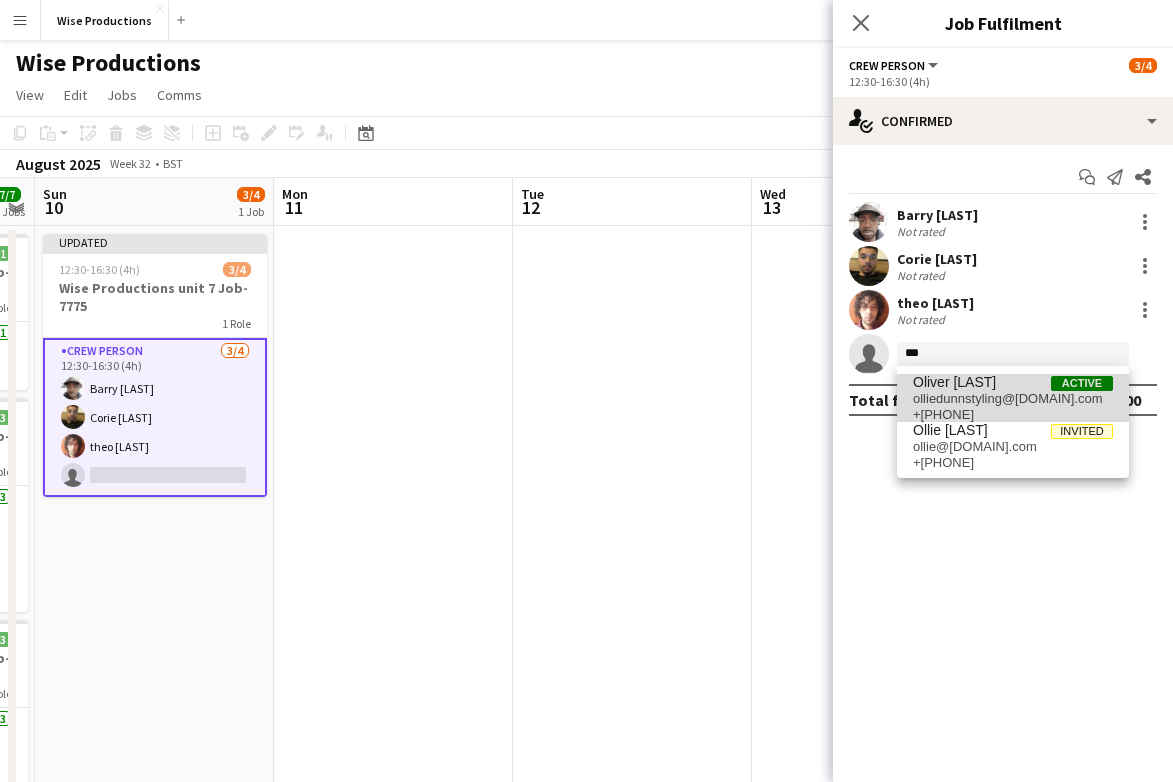 drag, startPoint x: 959, startPoint y: 354, endPoint x: 989, endPoint y: 394, distance: 50 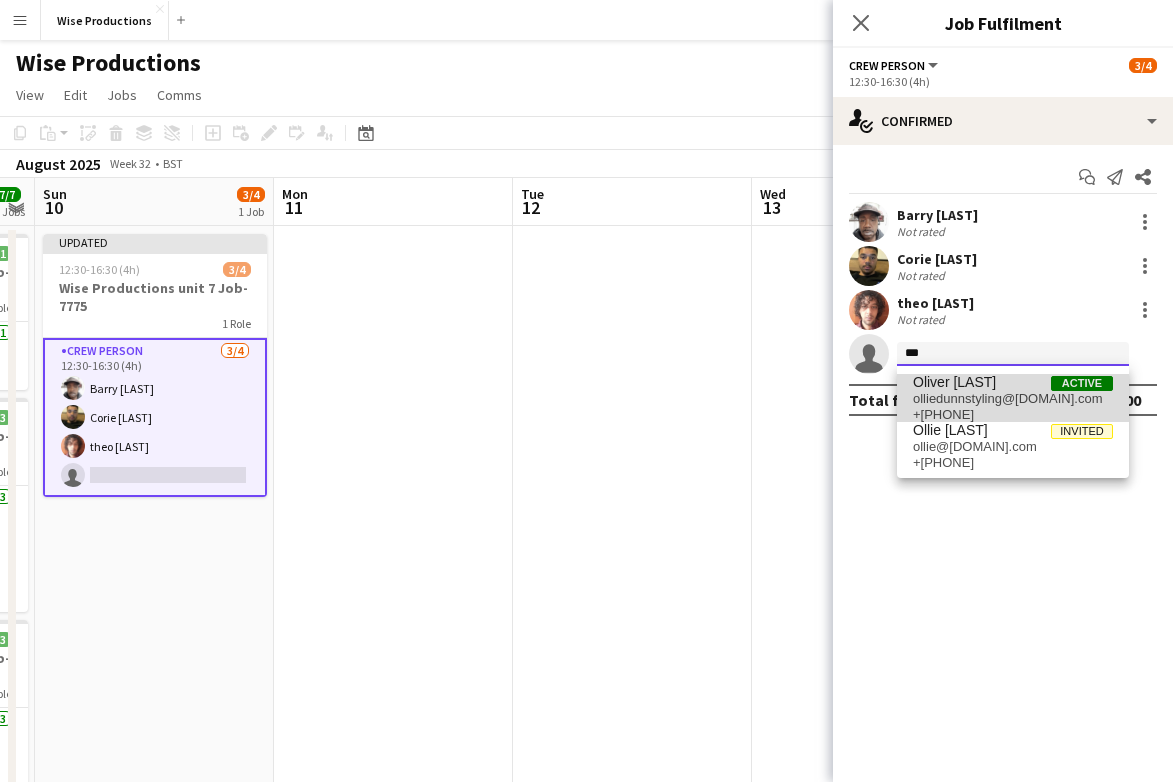 type 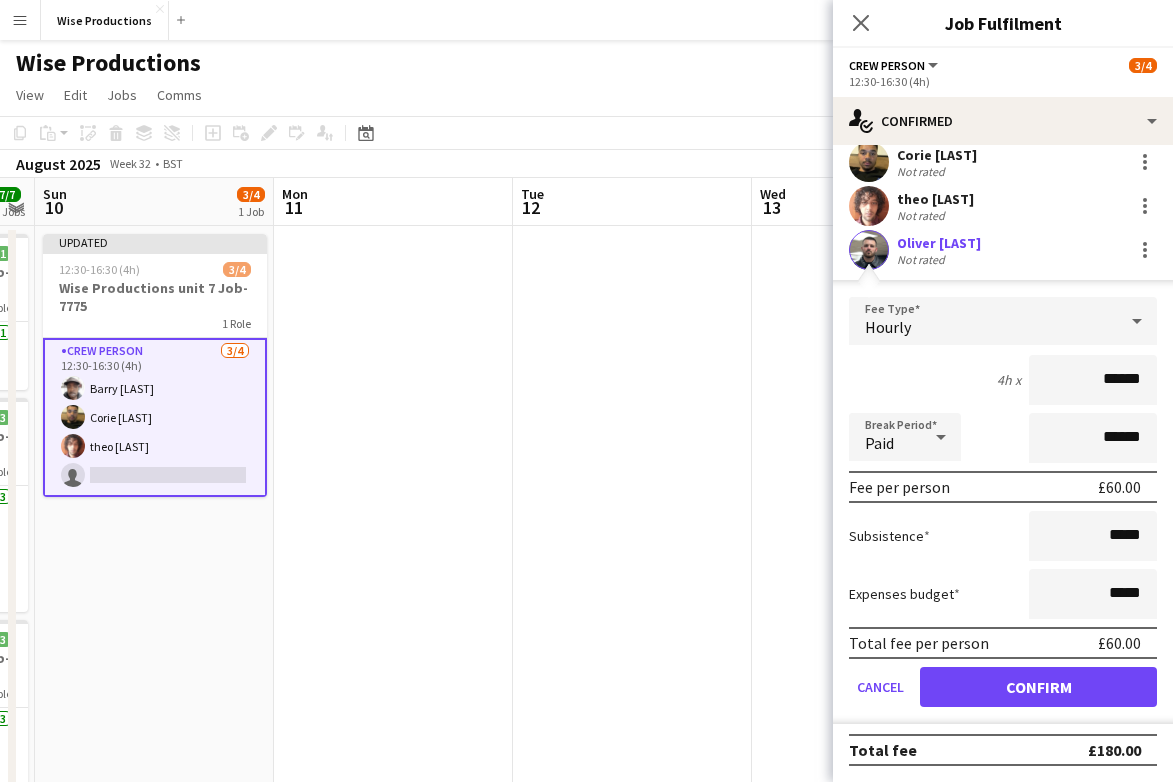 scroll, scrollTop: 104, scrollLeft: 0, axis: vertical 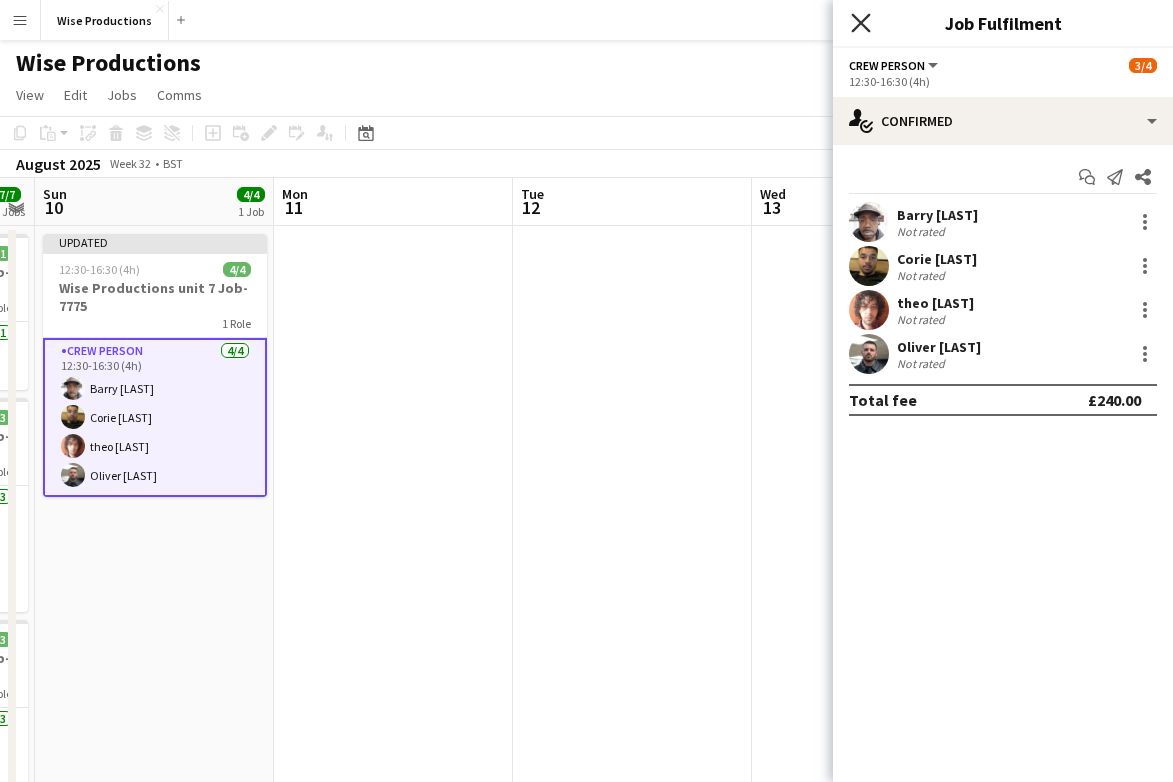 click on "Close pop-in" 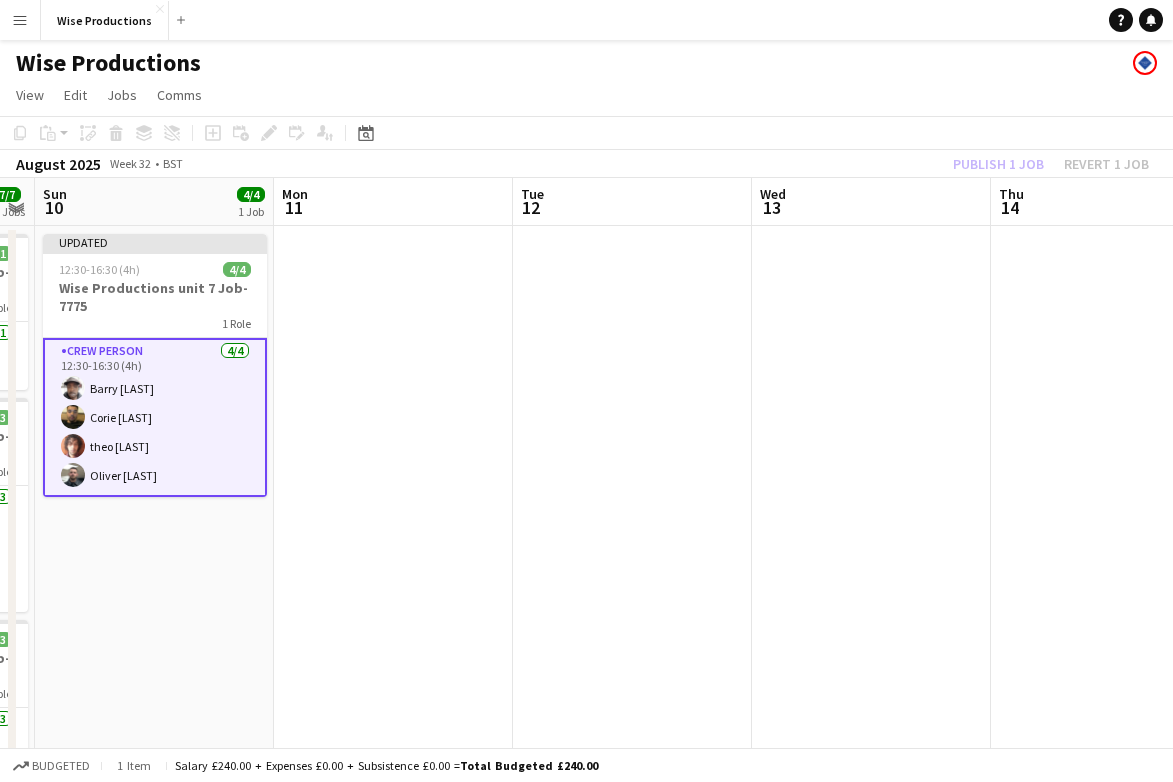 click on "Copy
Paste
Paste
Command
V Paste with crew
Command
Shift
V
Paste linked Job
Delete
Group
Ungroup
Add job
Add linked Job
Edit
Edit linked Job
Applicants
Date picker
AUG 2025 AUG 2025 Monday M Tuesday T Wednesday W Thursday T Friday F Saturday S Sunday S  AUG   1   2   3   4   5   6   7   8   9   10   11   12   13   14   15   16   17   18   19   20   21   22   23   24   25" 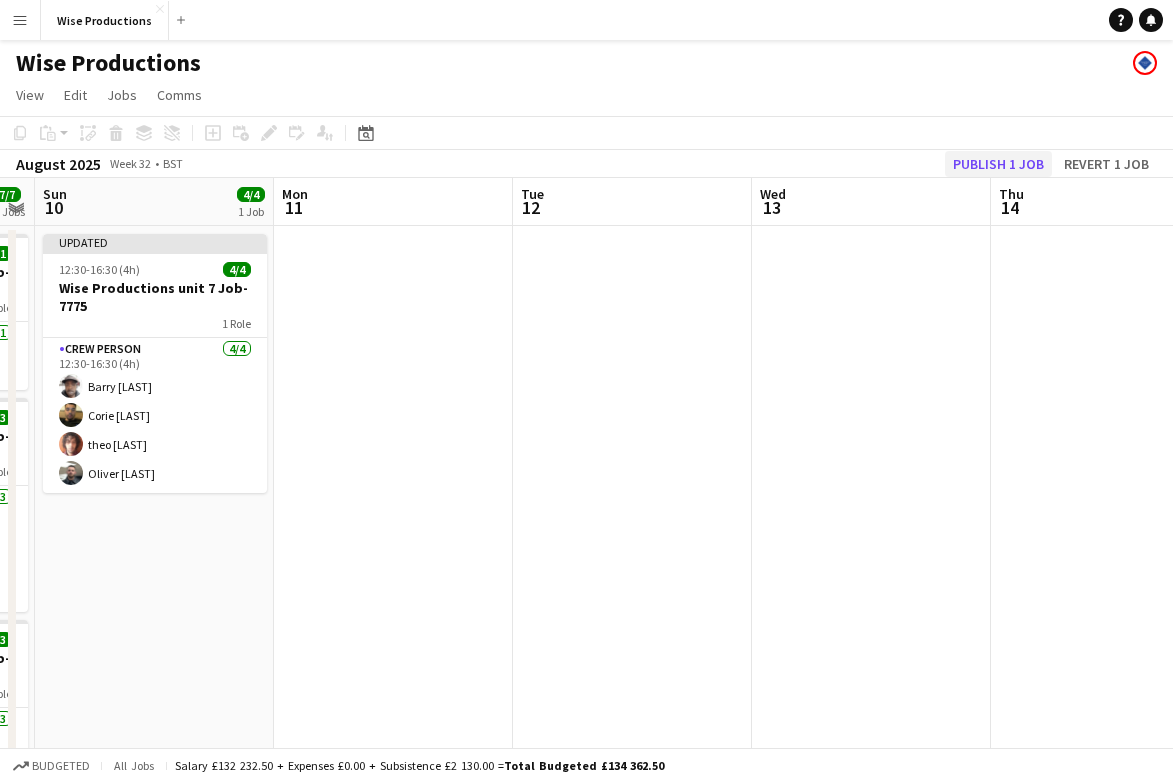 click on "Publish 1 job" 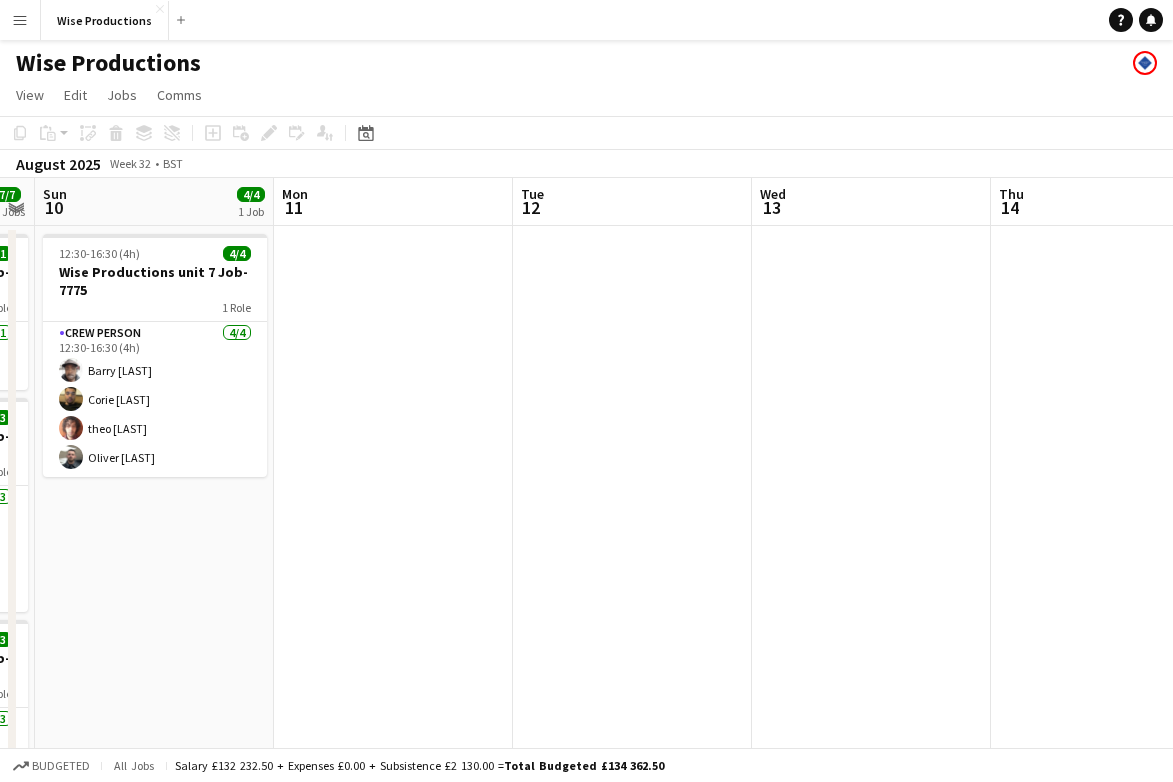click on "12:30-16:30 (4h)    4/4   Wise Productions unit 7 Job-7775   1 Role   Crew Person   4/4   12:30-16:30 (4h)
Barry [LAST] Corie [LAST] theo [LAST] Oliver [LAST] [LAST]" at bounding box center (154, 552) 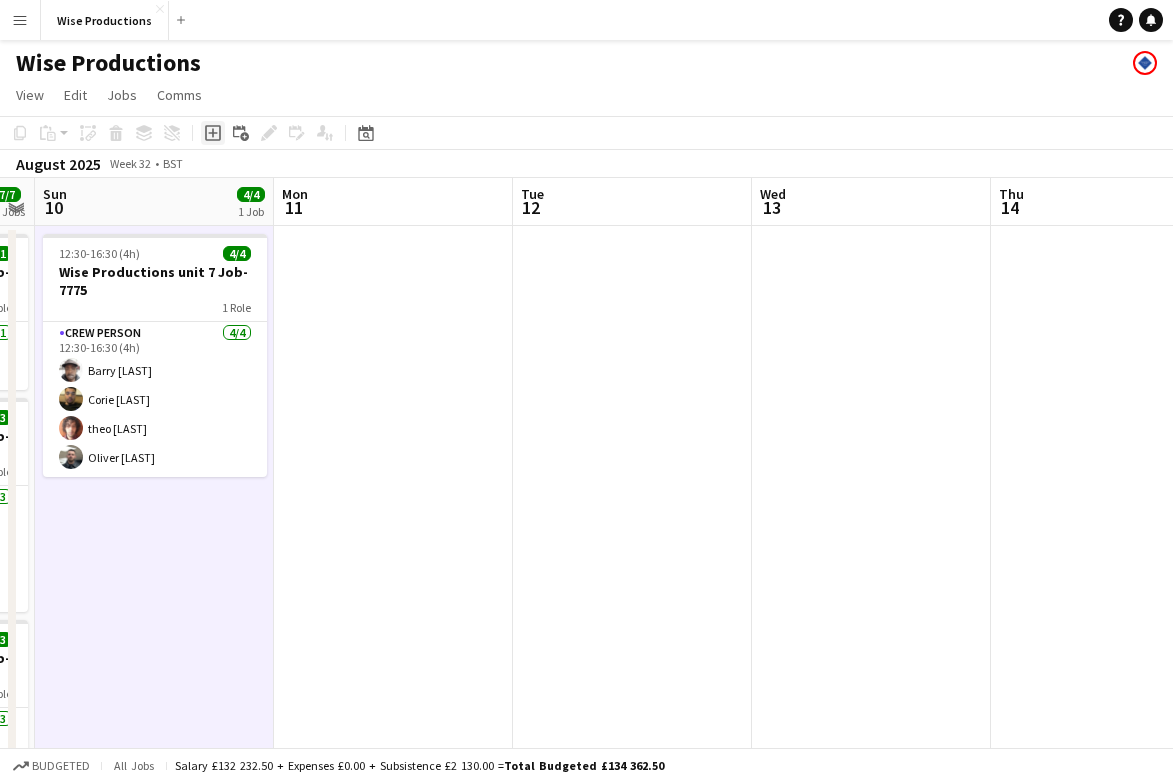 click on "Add job" 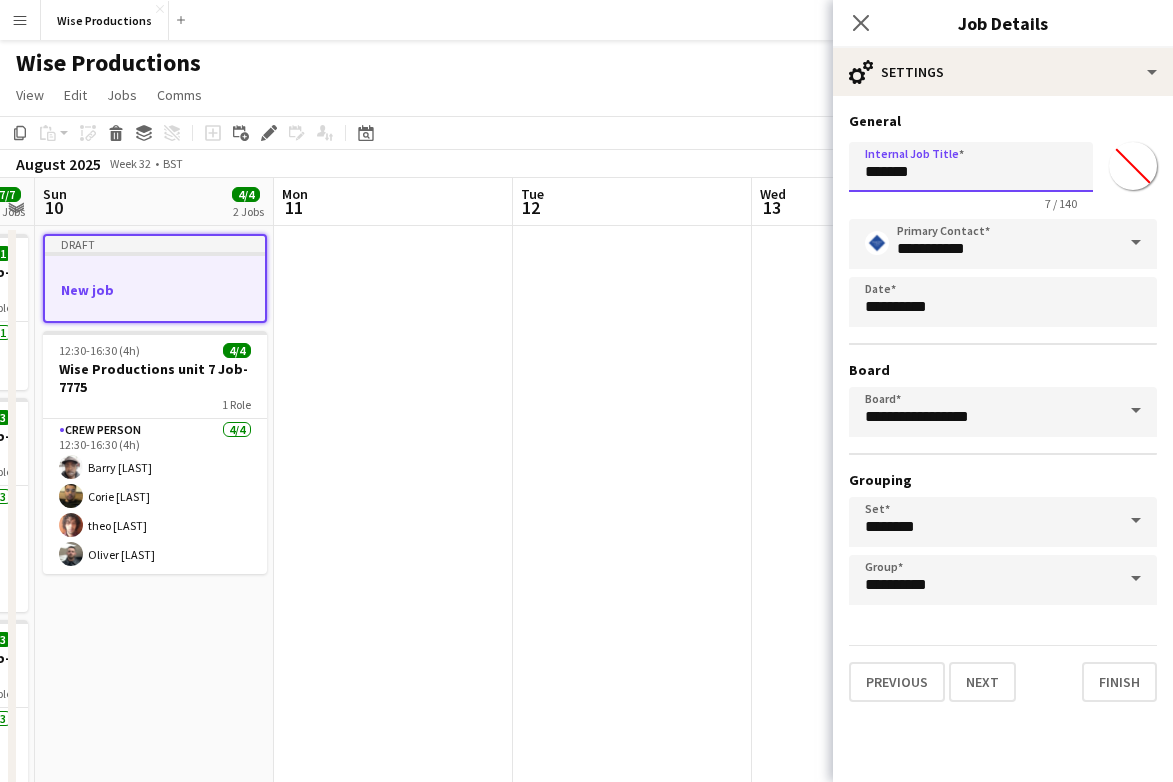 drag, startPoint x: 940, startPoint y: 181, endPoint x: 811, endPoint y: 178, distance: 129.03488 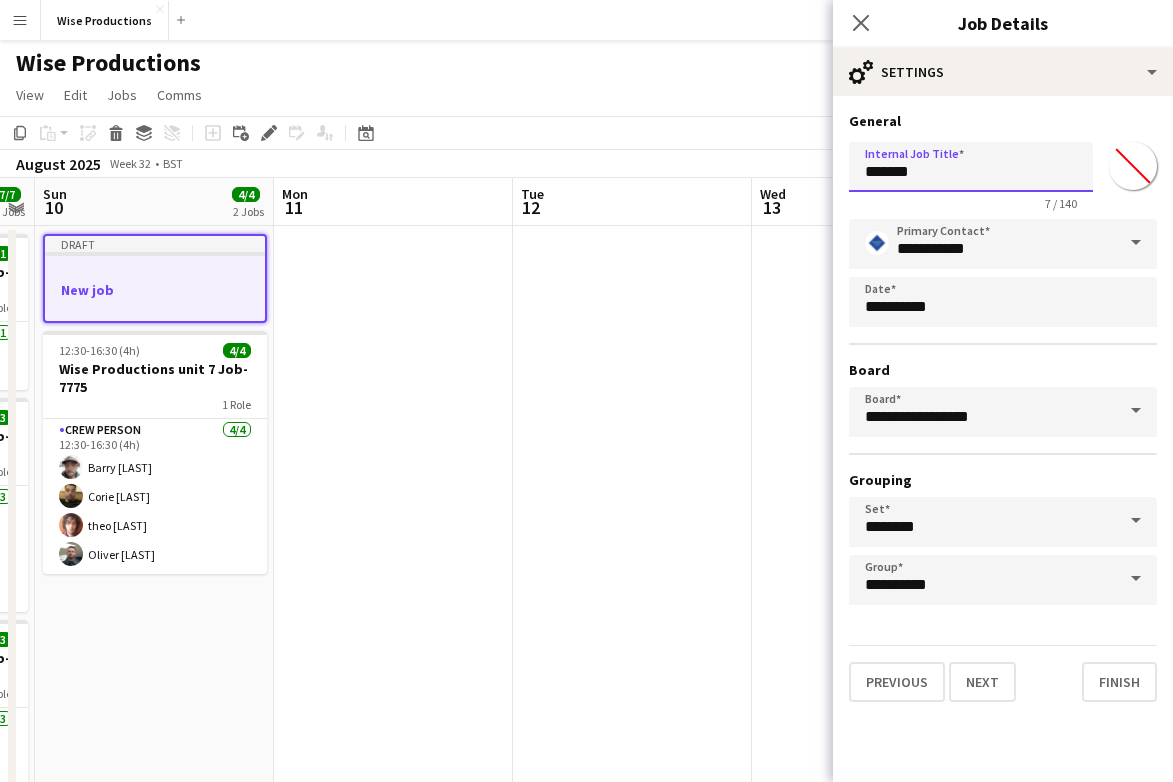 click on "Menu
Boards
Boards   Boards   All jobs   Status
Workforce
Workforce   My Workforce   Recruiting
Comms
Comms
Pay
Pay   Approvals   Payments   Reports
Platform Settings
Platform Settings   App settings   Your settings   Profiles
Training Academy
Training Academy
Knowledge Base
Knowledge Base
Product Updates
Product Updates   Log Out   Privacy   Wise Productions
Close
Add
Help
Notifications
Wise Productions    View  Day view expanded Day view collapsed Month view Date picker Jump to today Expand Linked Jobs Collapse Linked Jobs
C" at bounding box center (586, 548) 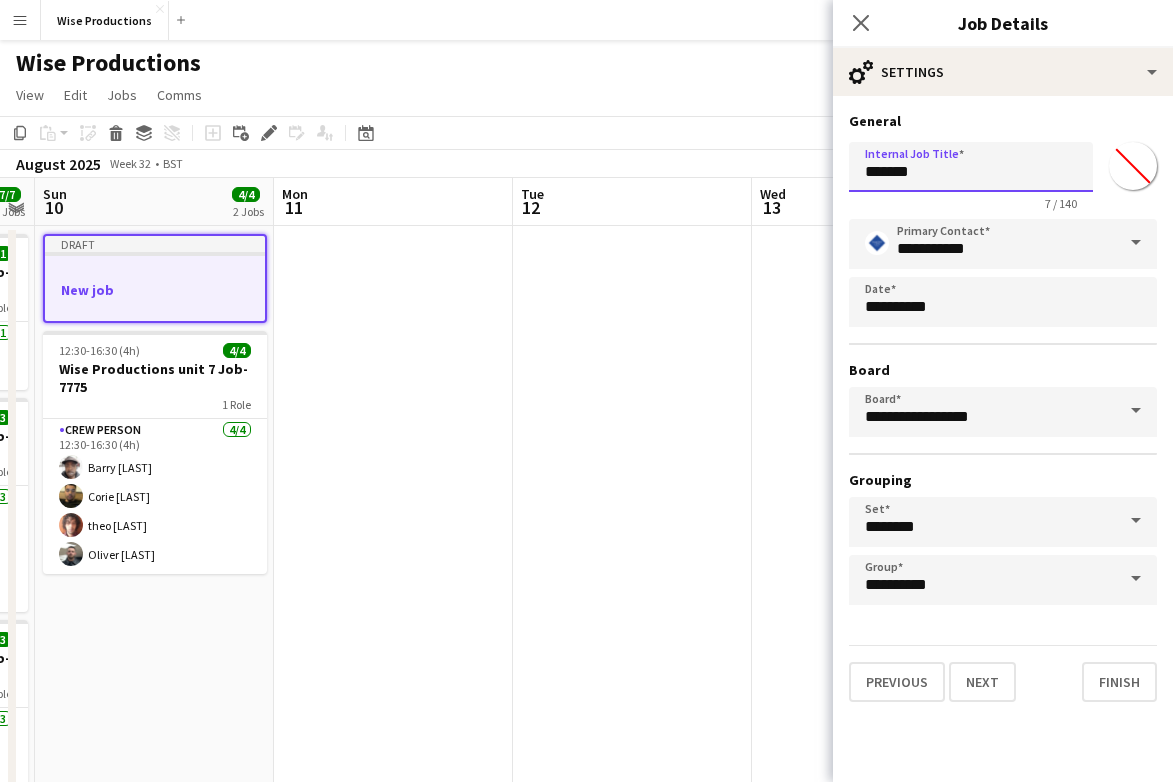 type on "*" 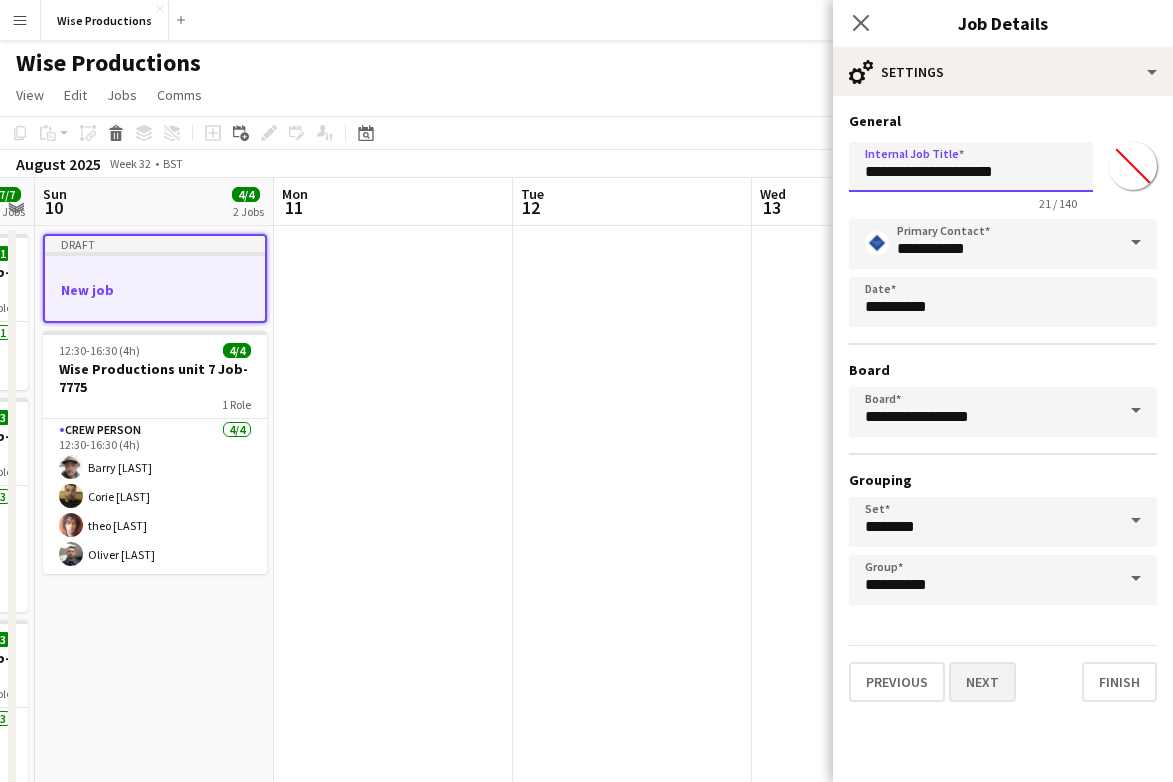 type on "**********" 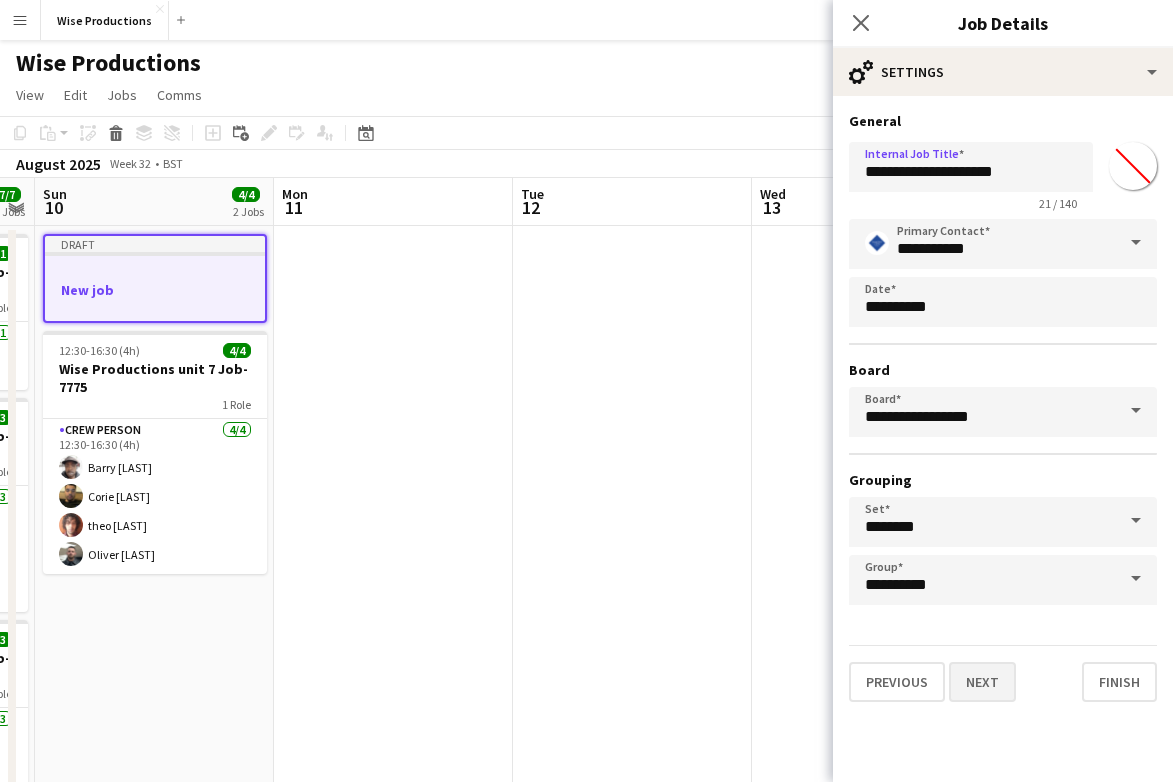 click on "Next" at bounding box center (982, 682) 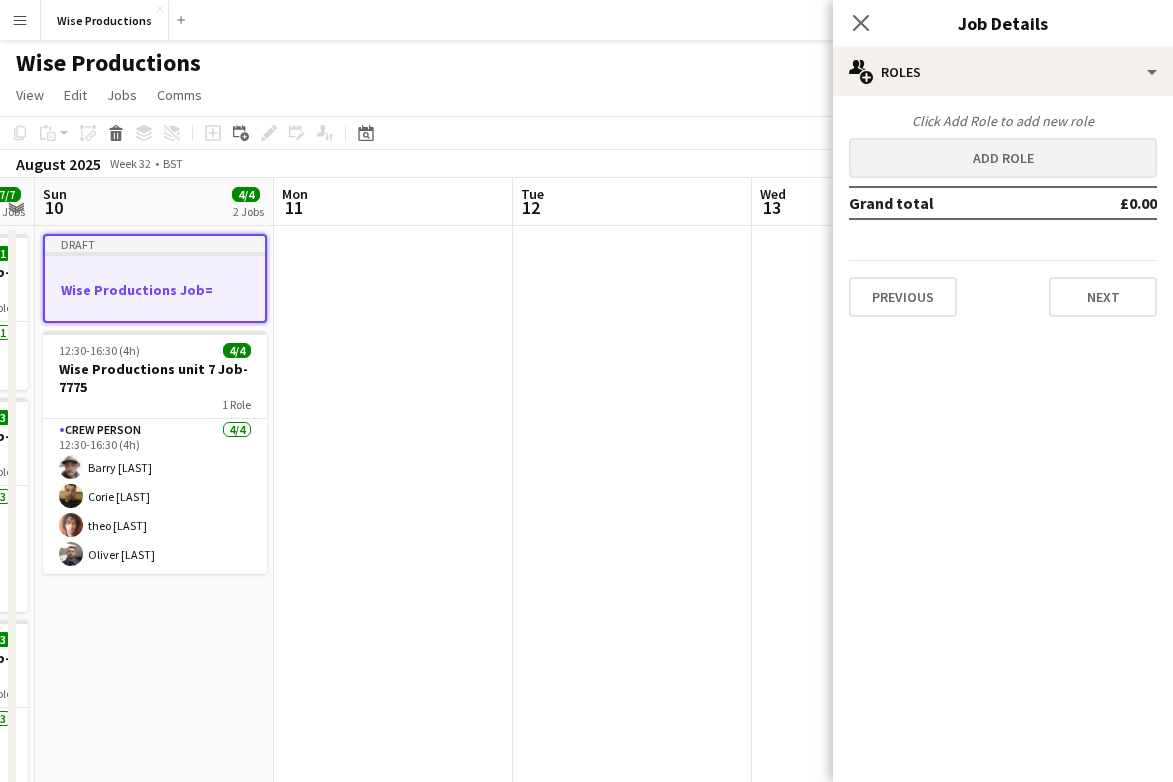 click on "Add role" at bounding box center [1003, 158] 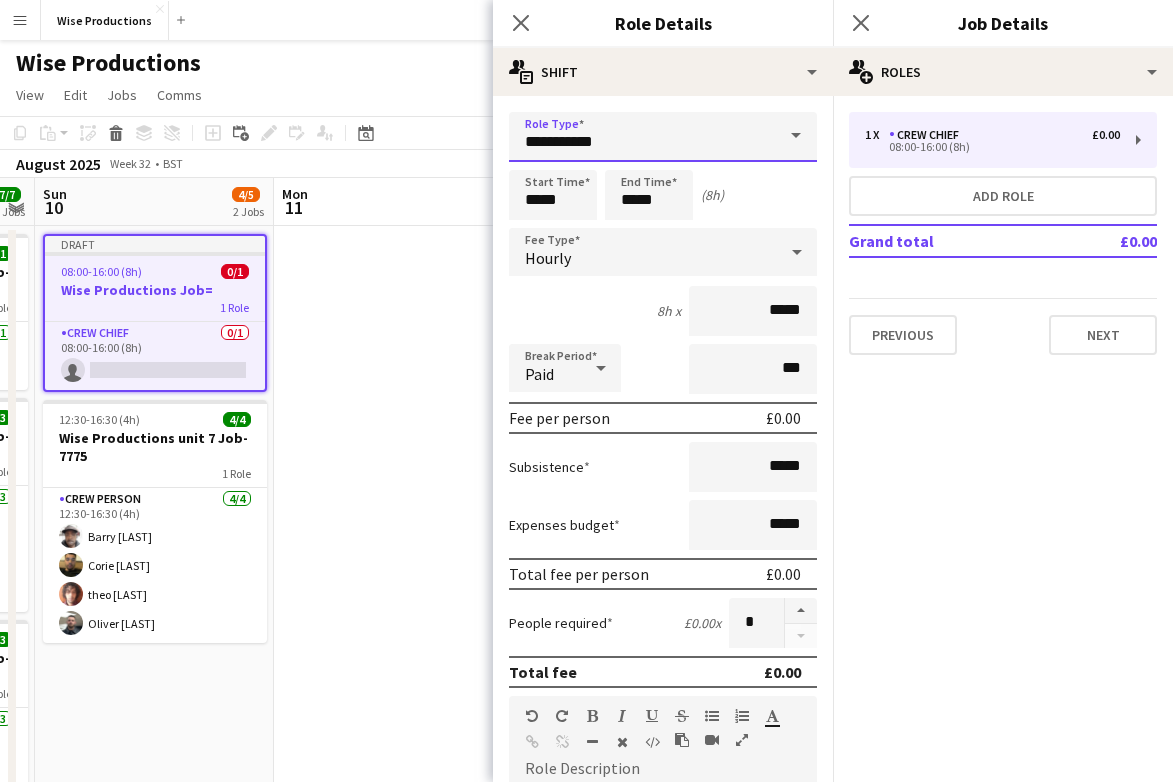 click on "**********" at bounding box center [663, 137] 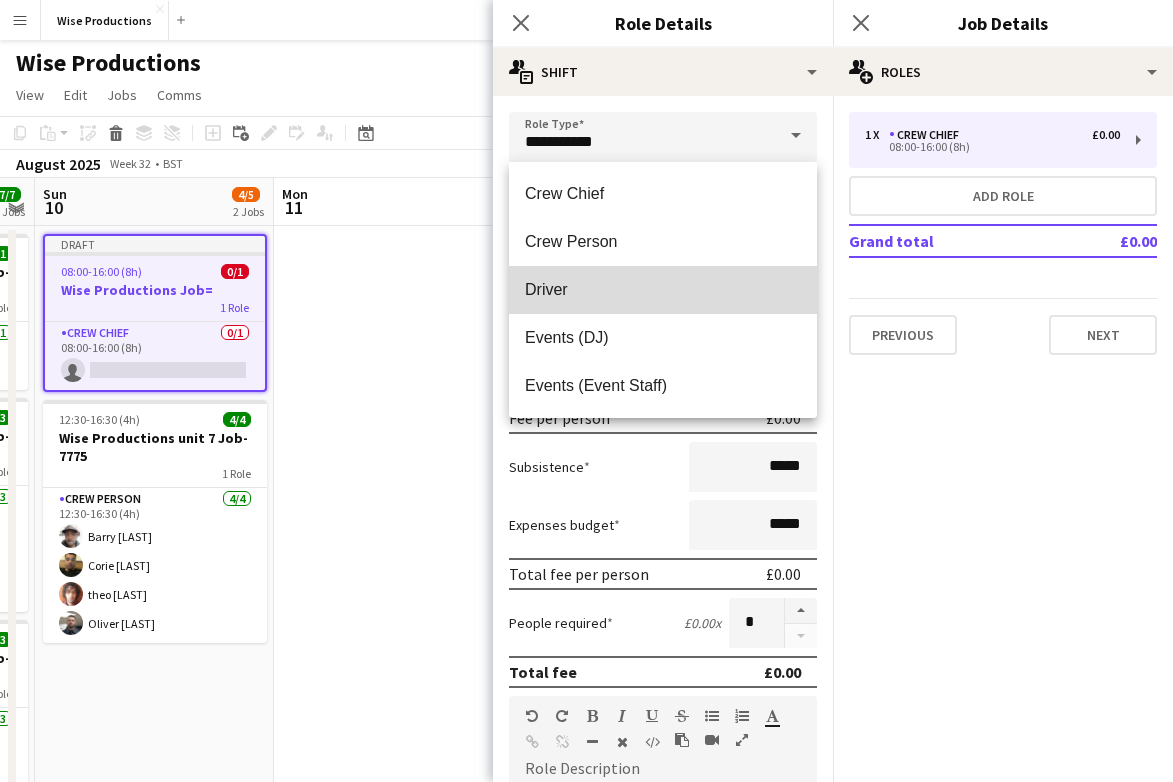 click on "Driver" at bounding box center (663, 289) 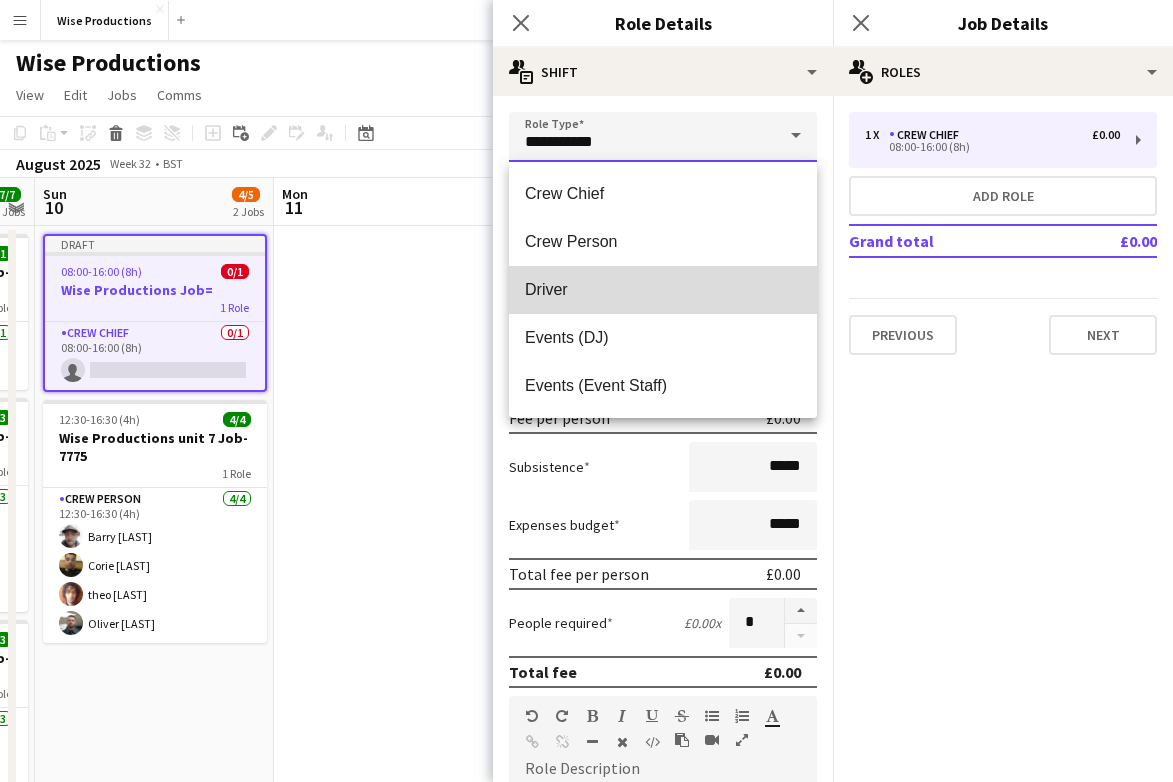 type on "******" 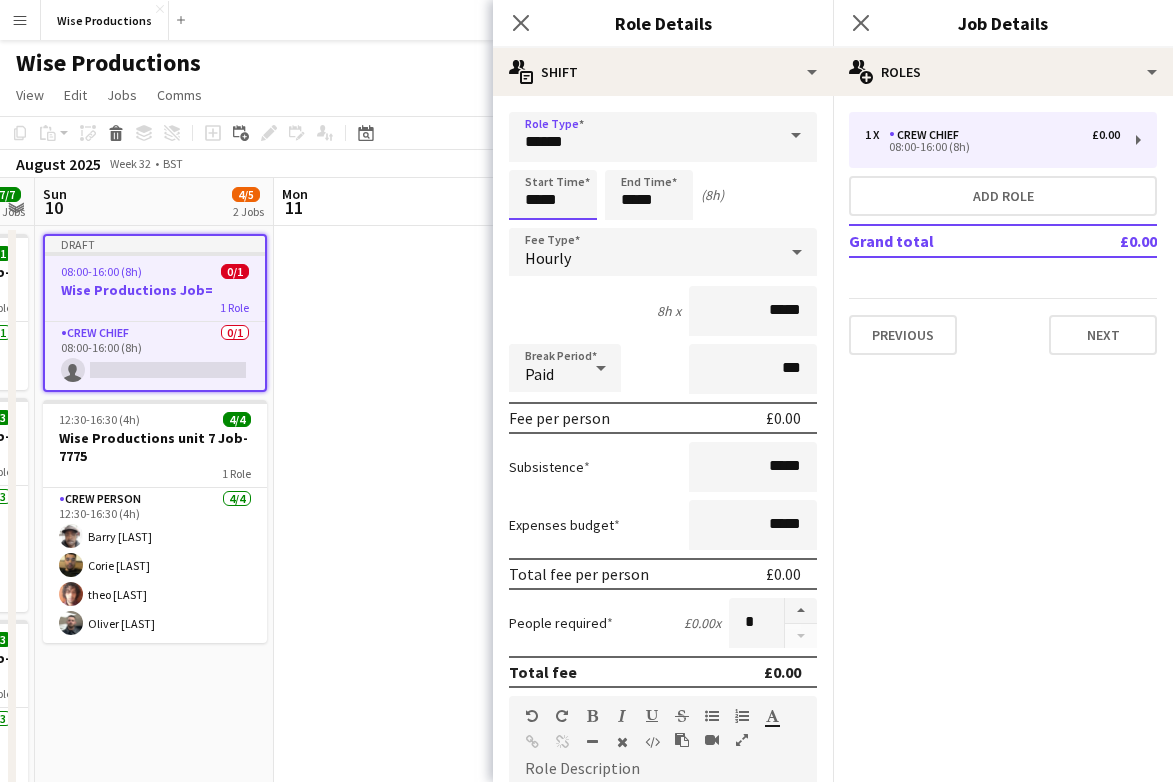 click on "*****" at bounding box center [553, 195] 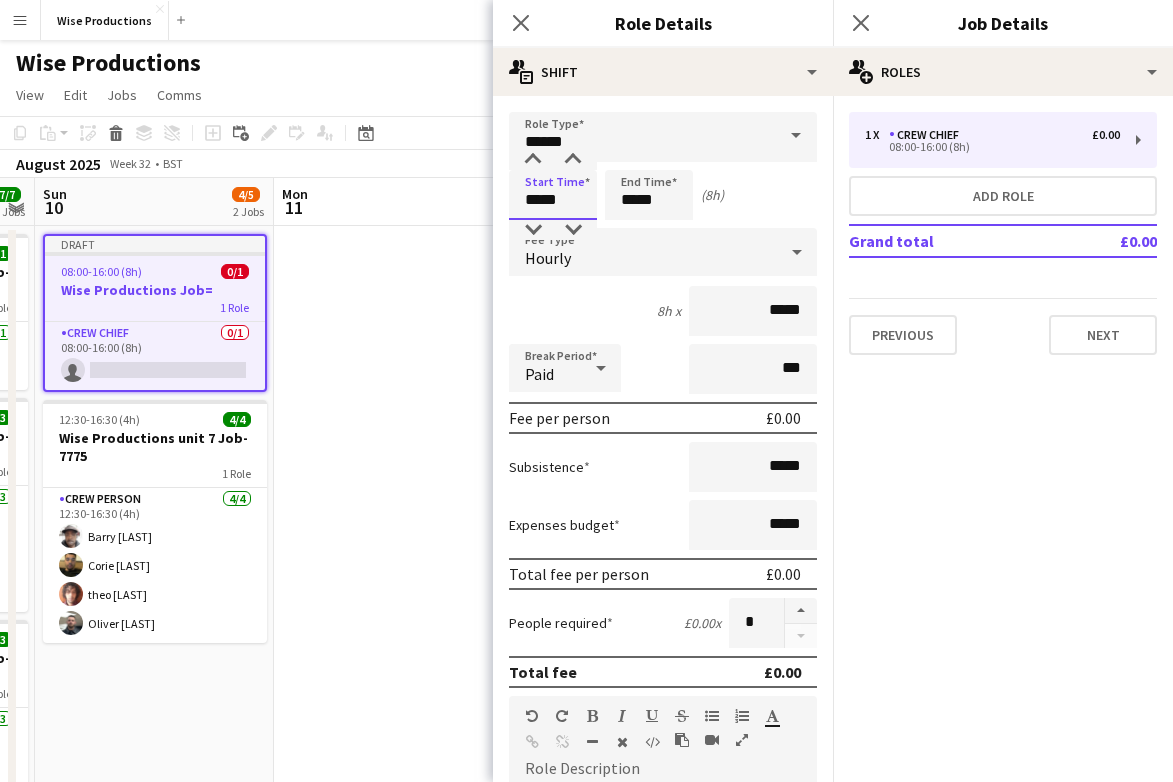 click on "*****" at bounding box center [553, 195] 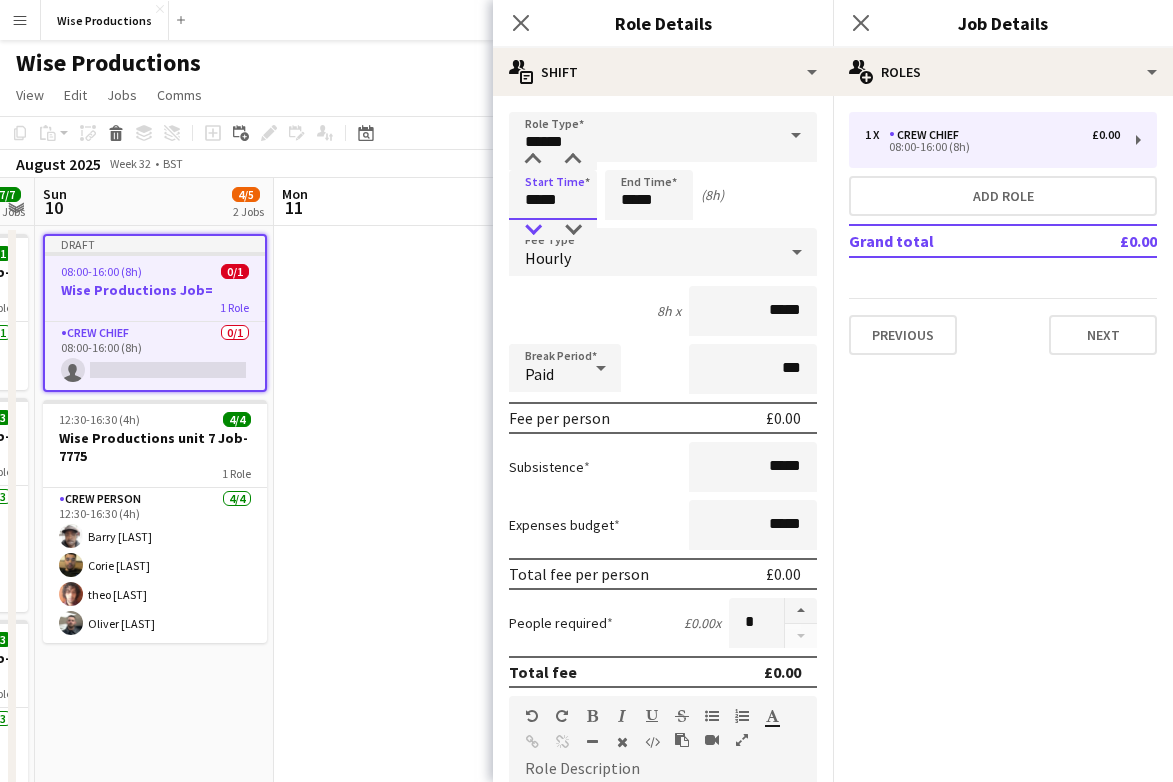 type on "*****" 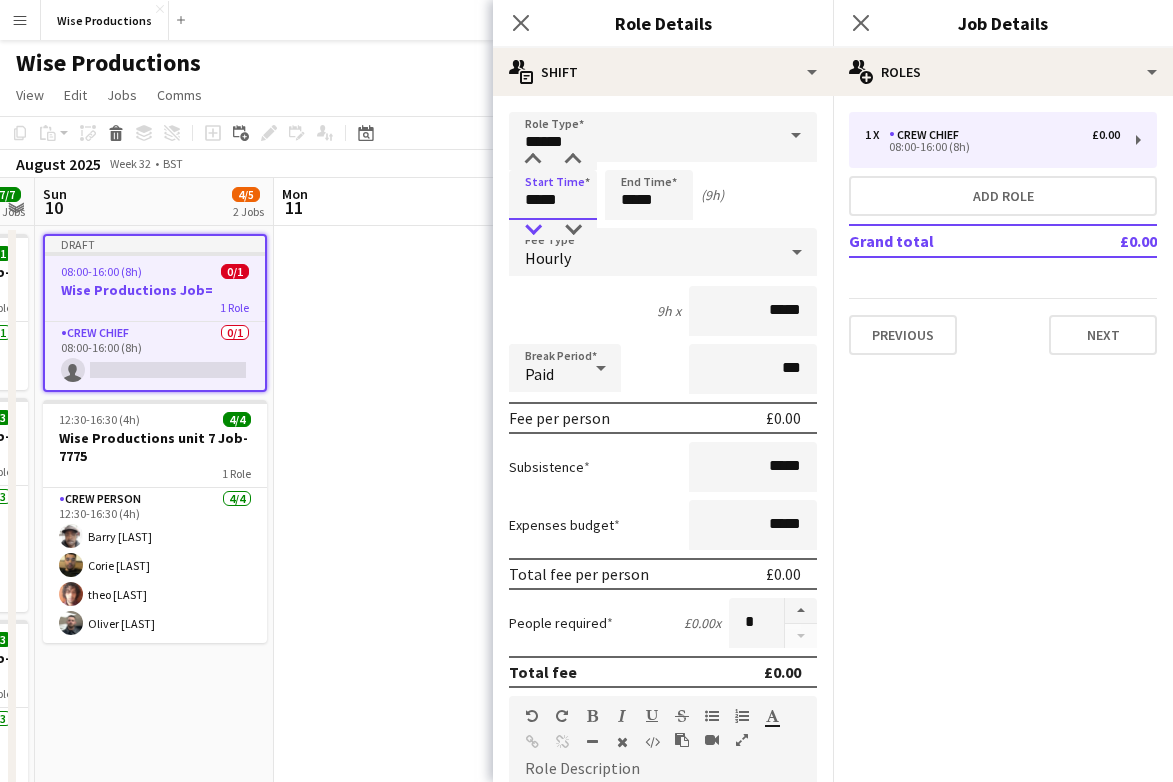 click at bounding box center [533, 230] 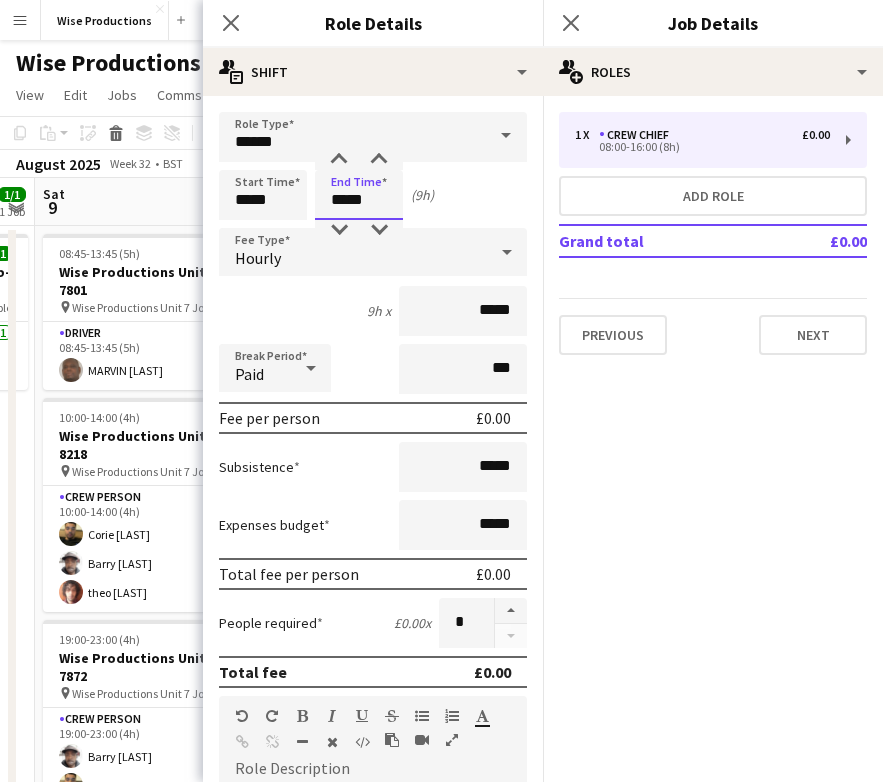 click on "*****" at bounding box center [359, 195] 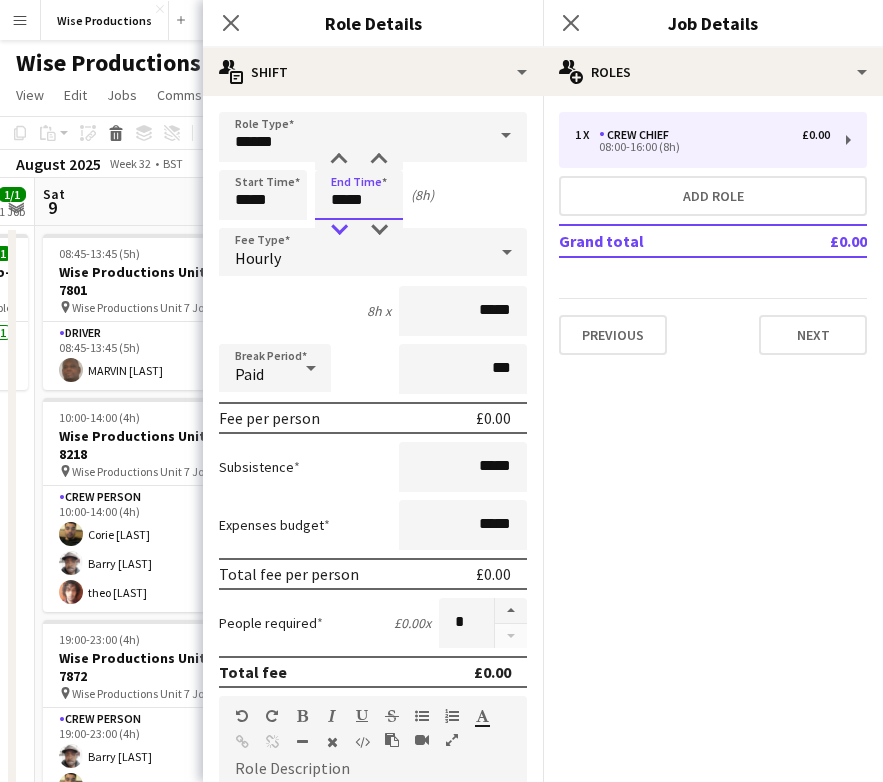 click at bounding box center (339, 230) 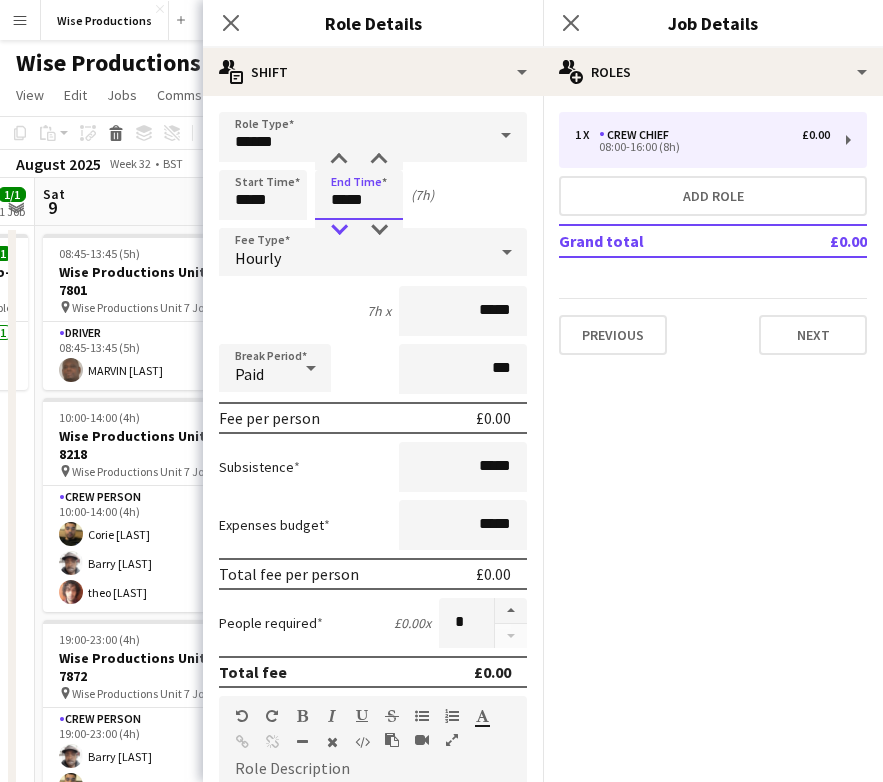 click at bounding box center [339, 230] 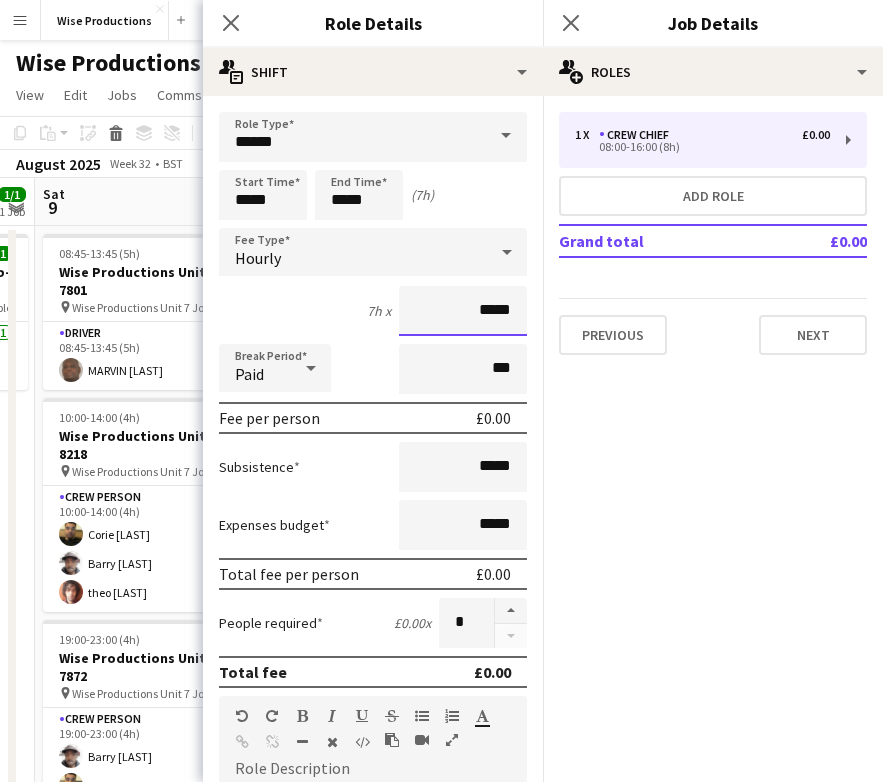 click on "*****" at bounding box center (463, 311) 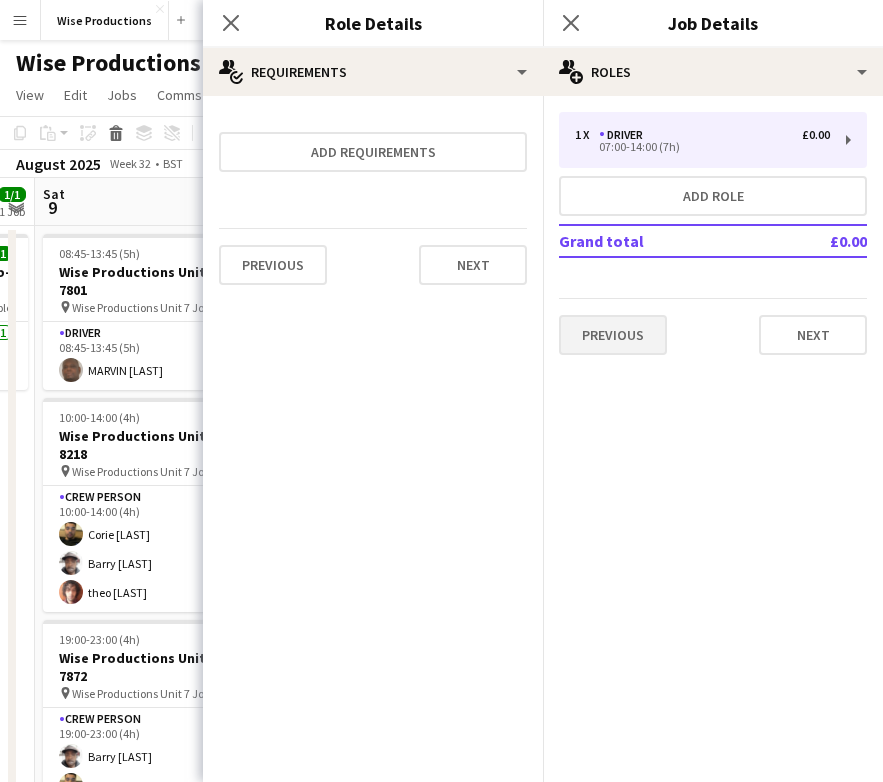 click on "Previous" at bounding box center [613, 335] 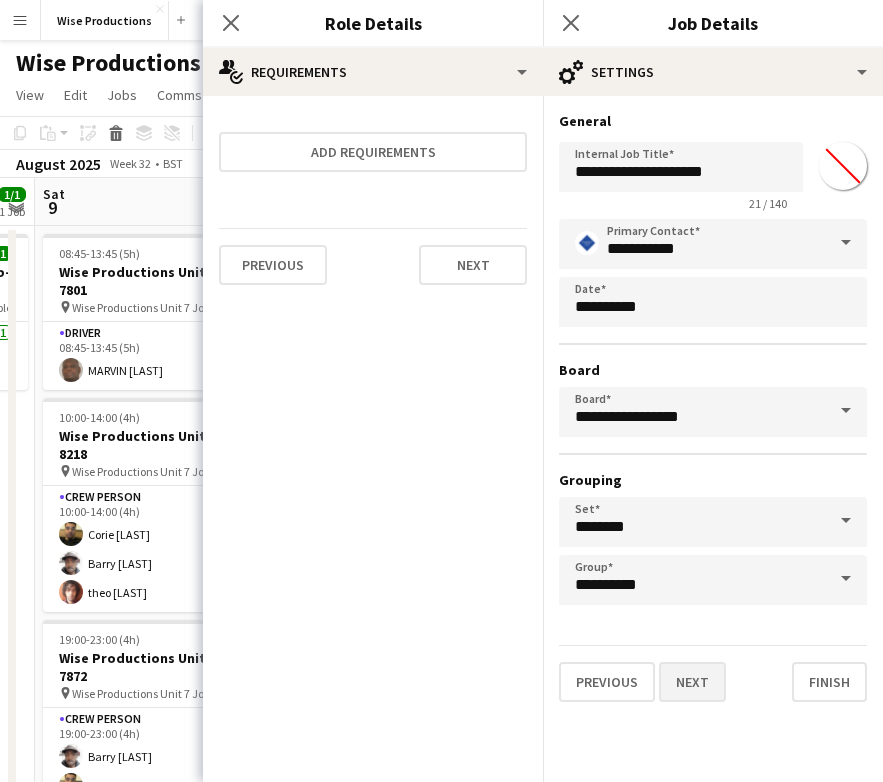 click on "Next" at bounding box center (692, 682) 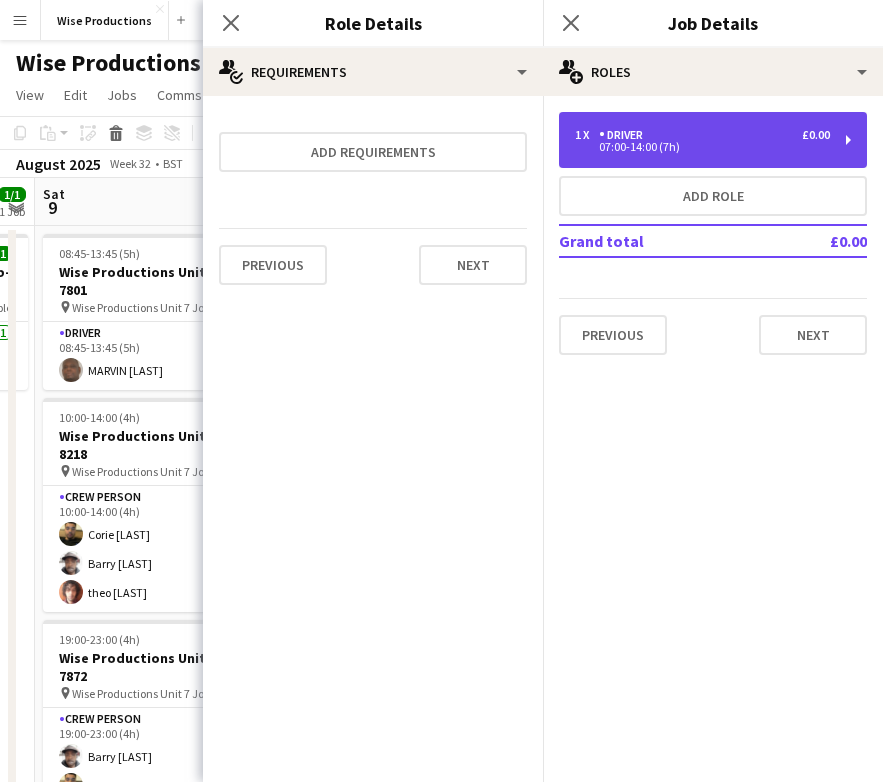 click on "07:00-14:00 (7h)" at bounding box center (702, 147) 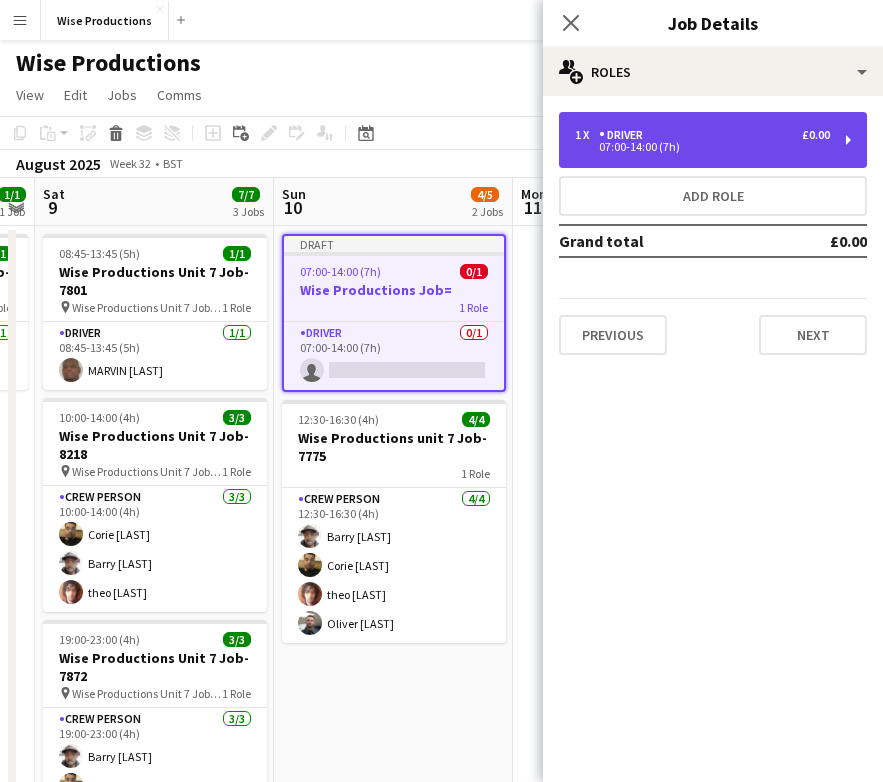 click on "1 x   Driver   £0.00   07:00-14:00 (7h)" at bounding box center [713, 140] 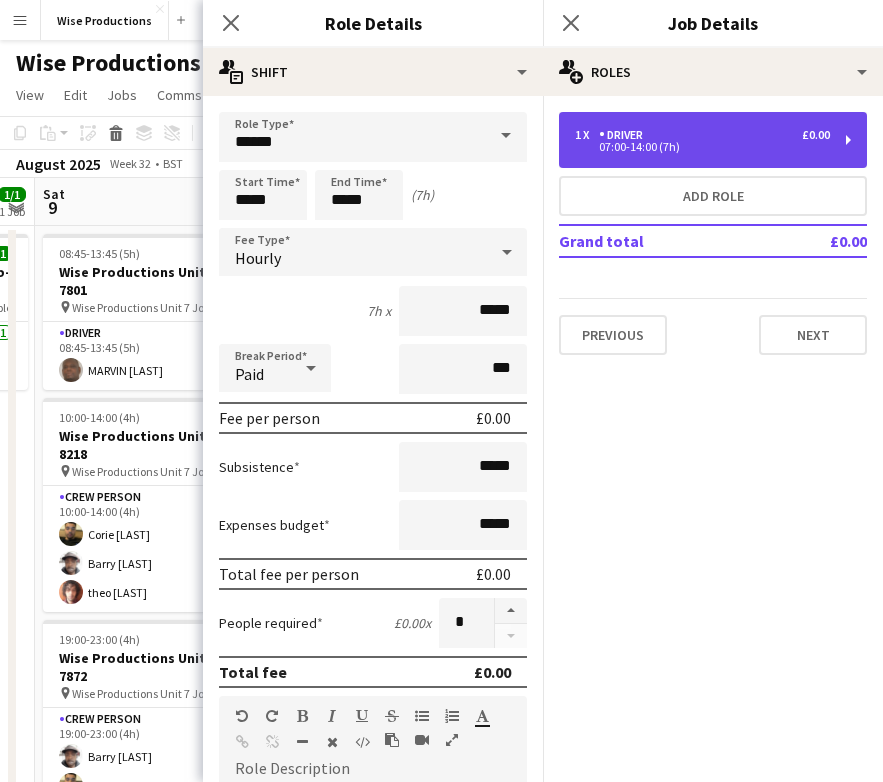 click on "07:00-14:00 (7h)" at bounding box center [702, 147] 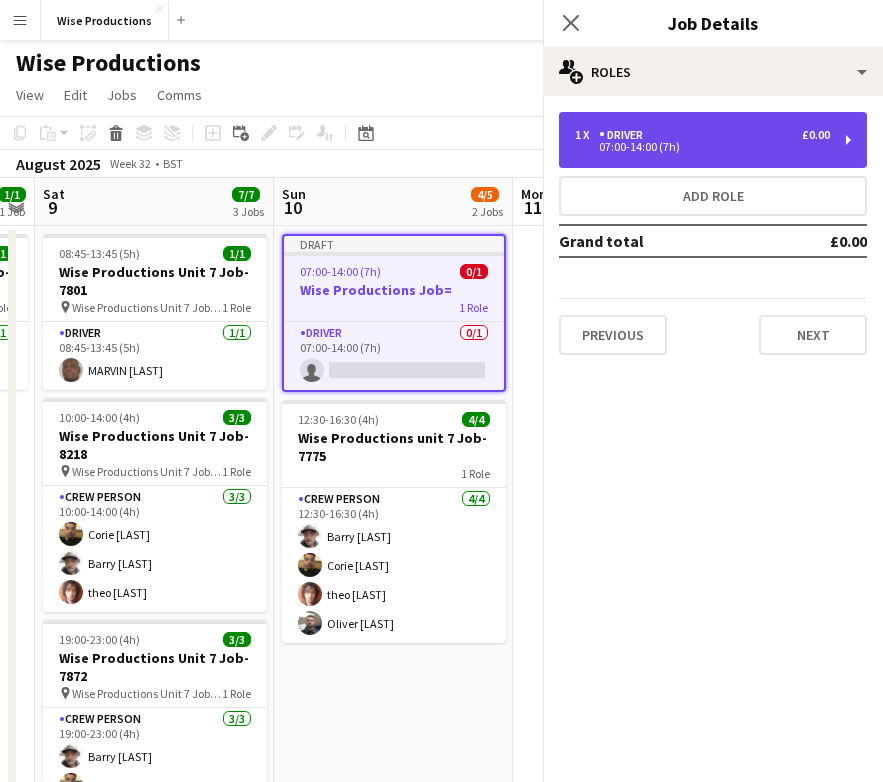 click on "07:00-14:00 (7h)" at bounding box center (702, 147) 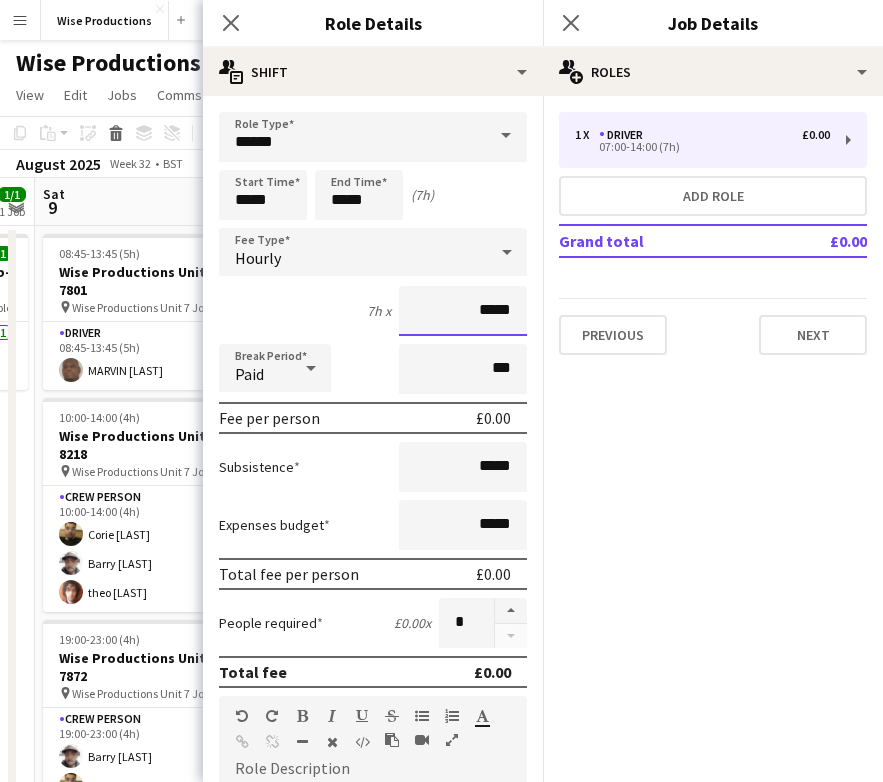 click on "*****" at bounding box center [463, 311] 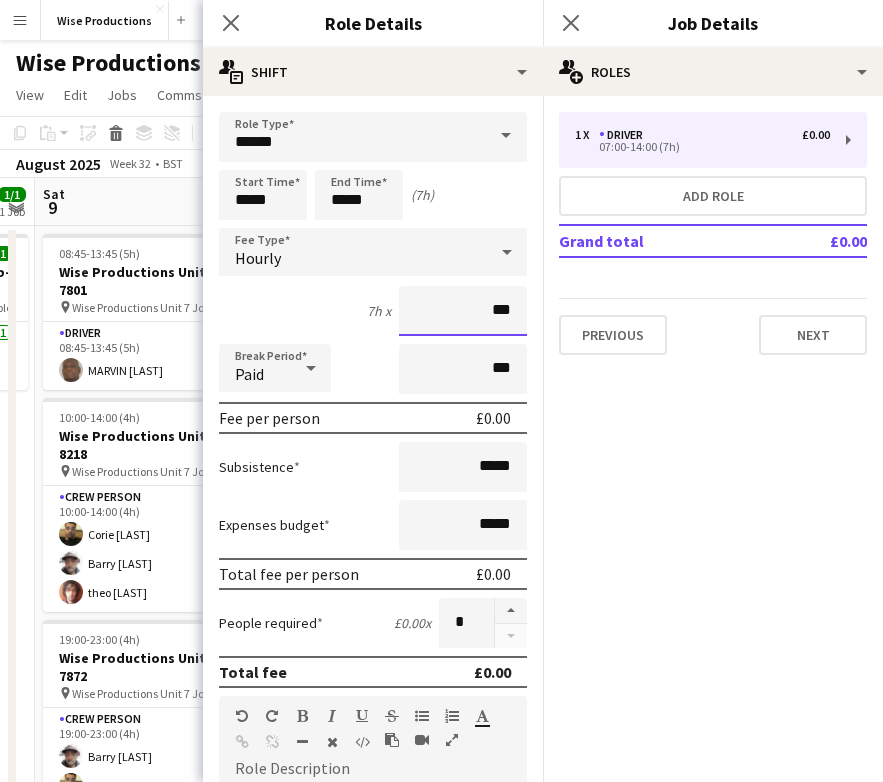 type on "**" 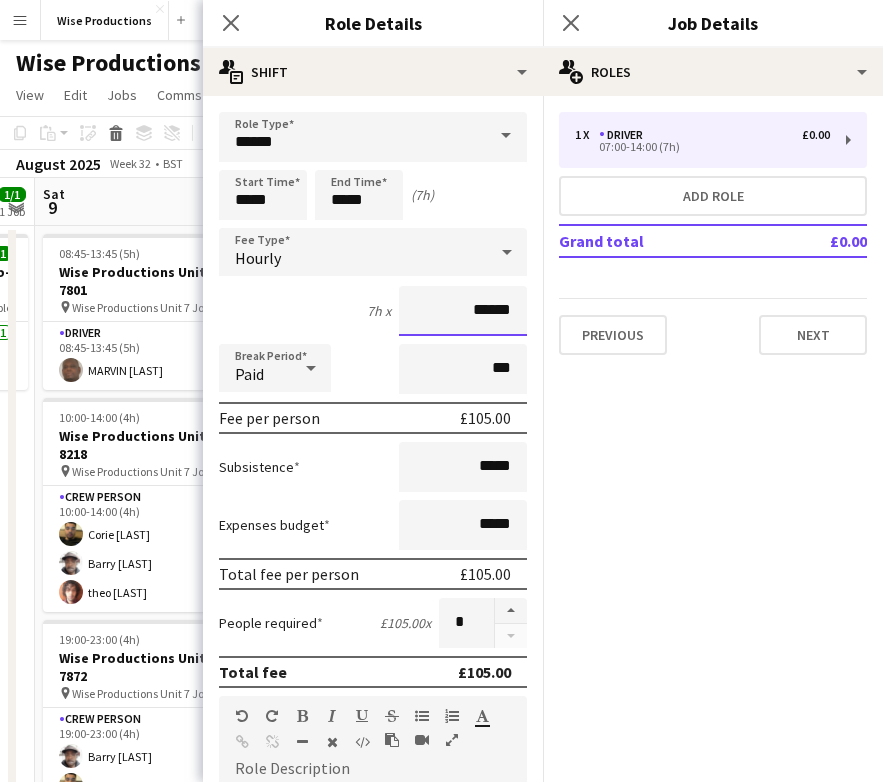 scroll, scrollTop: 0, scrollLeft: 0, axis: both 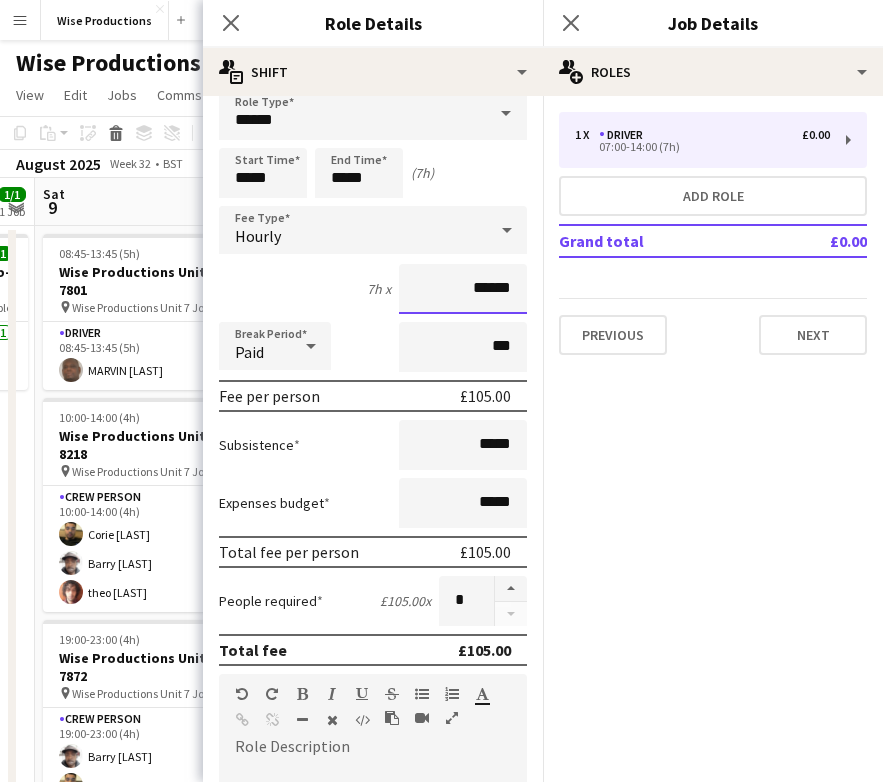 type on "******" 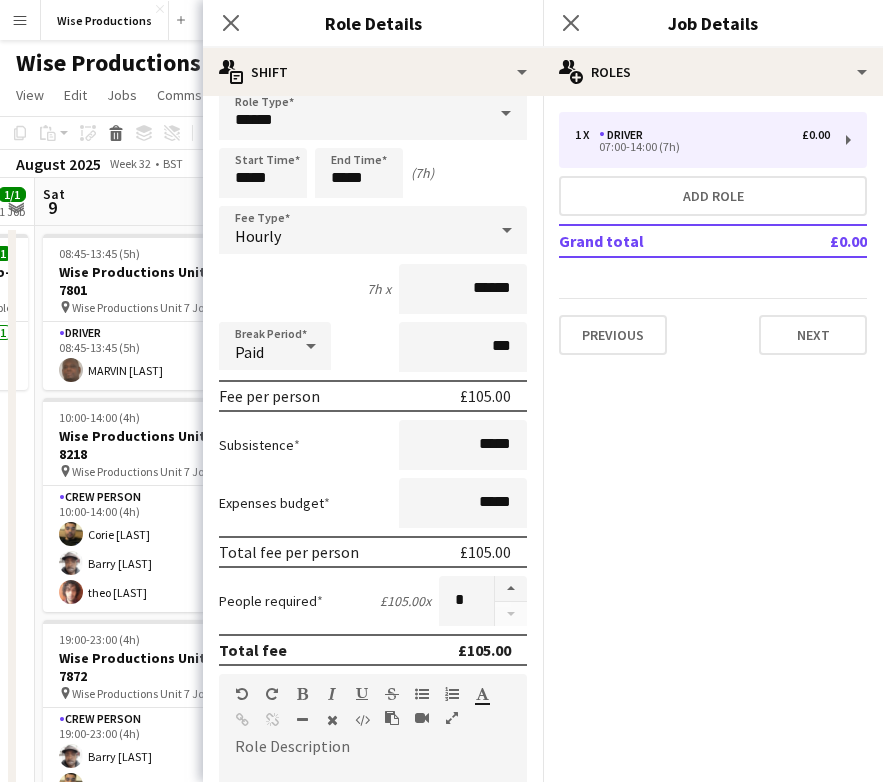 click on "Break Period  Paid ***" at bounding box center [373, 347] 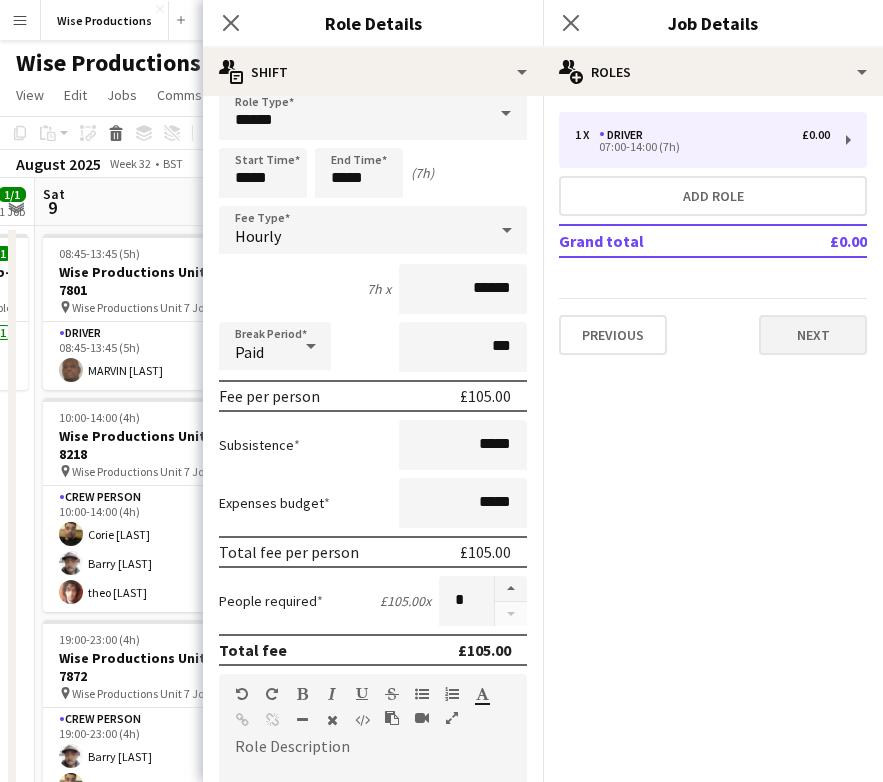click on "Next" at bounding box center (813, 335) 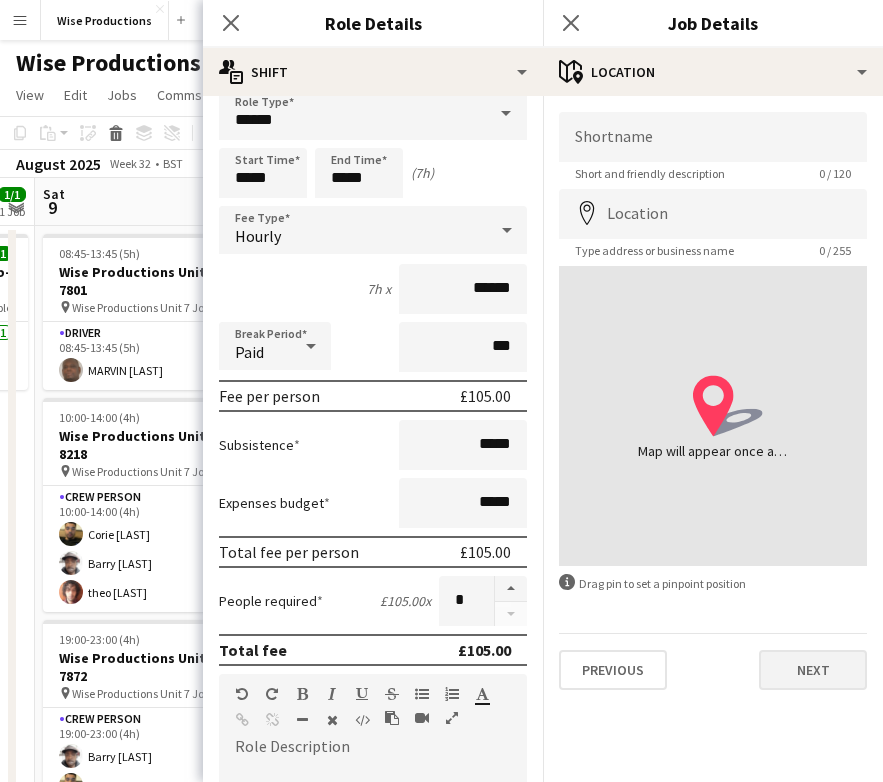 click on "Next" at bounding box center [813, 670] 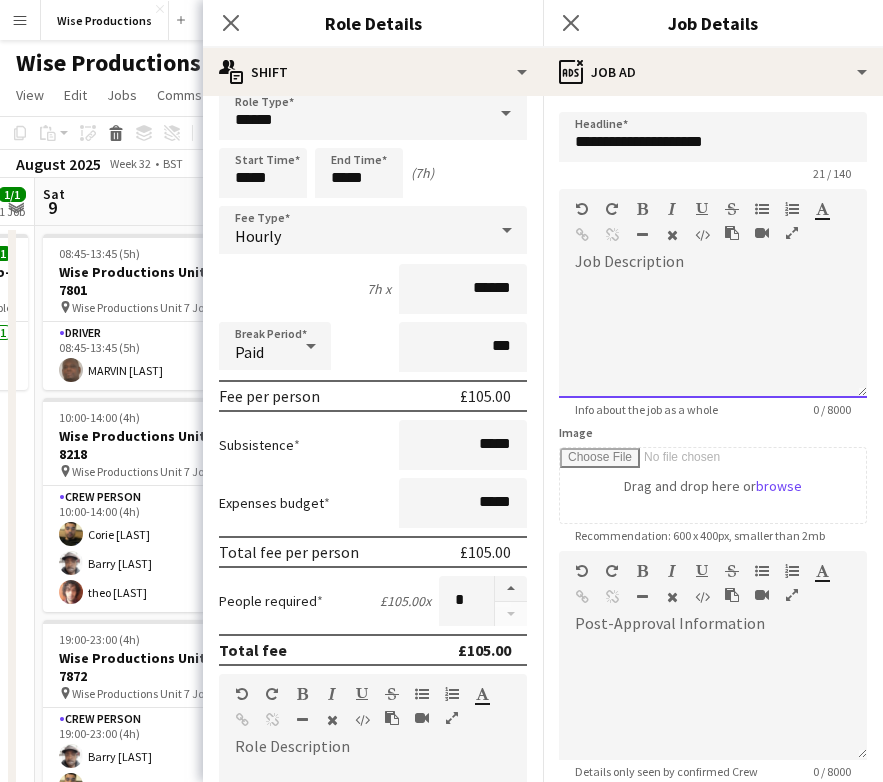 click at bounding box center [713, 338] 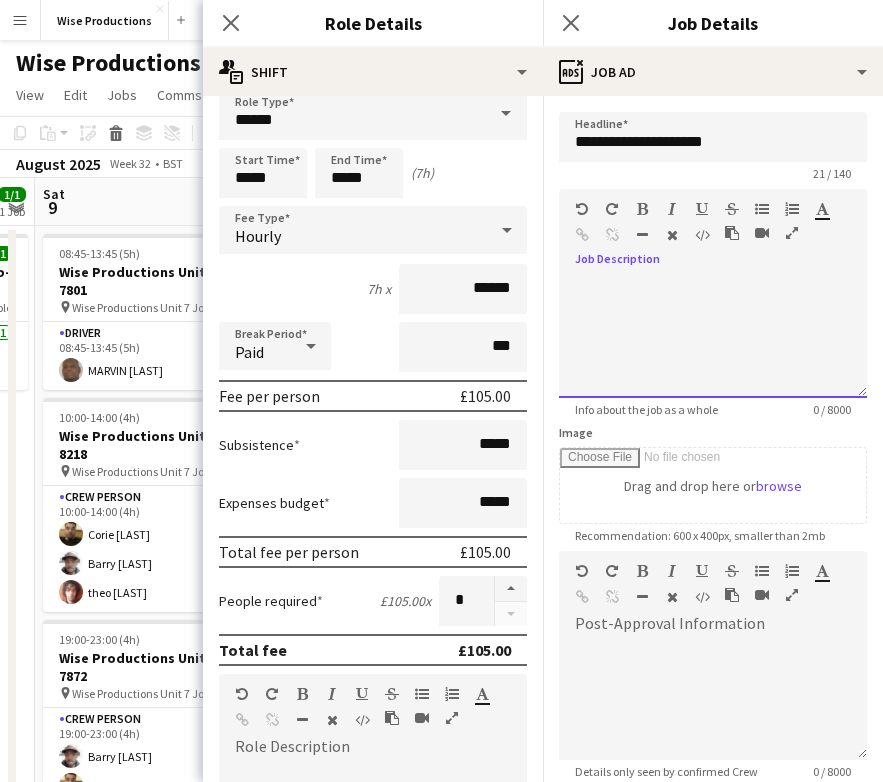 paste 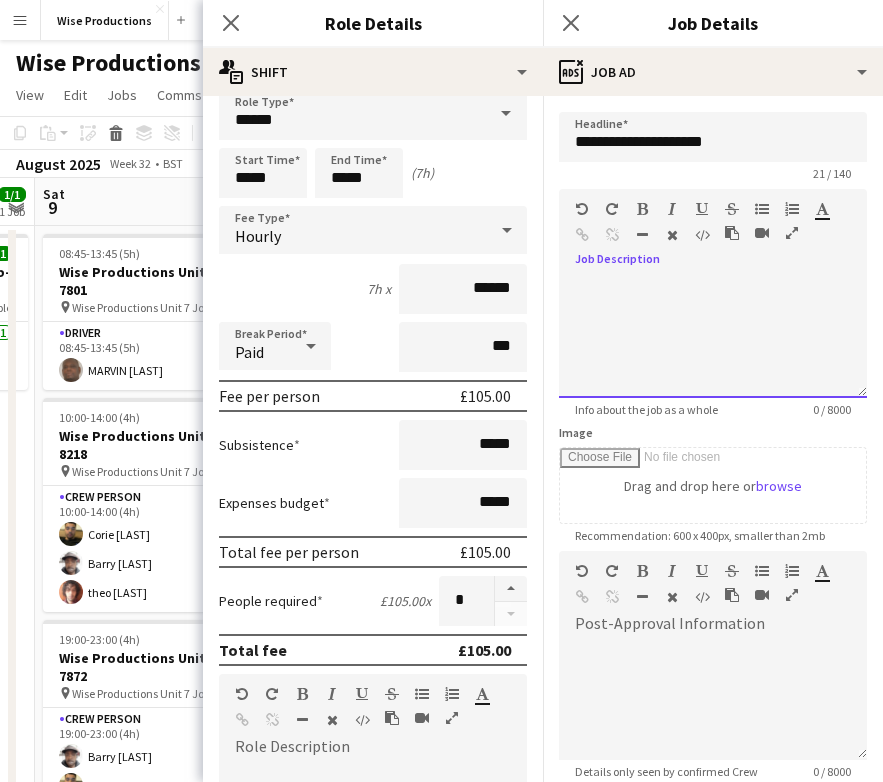 type 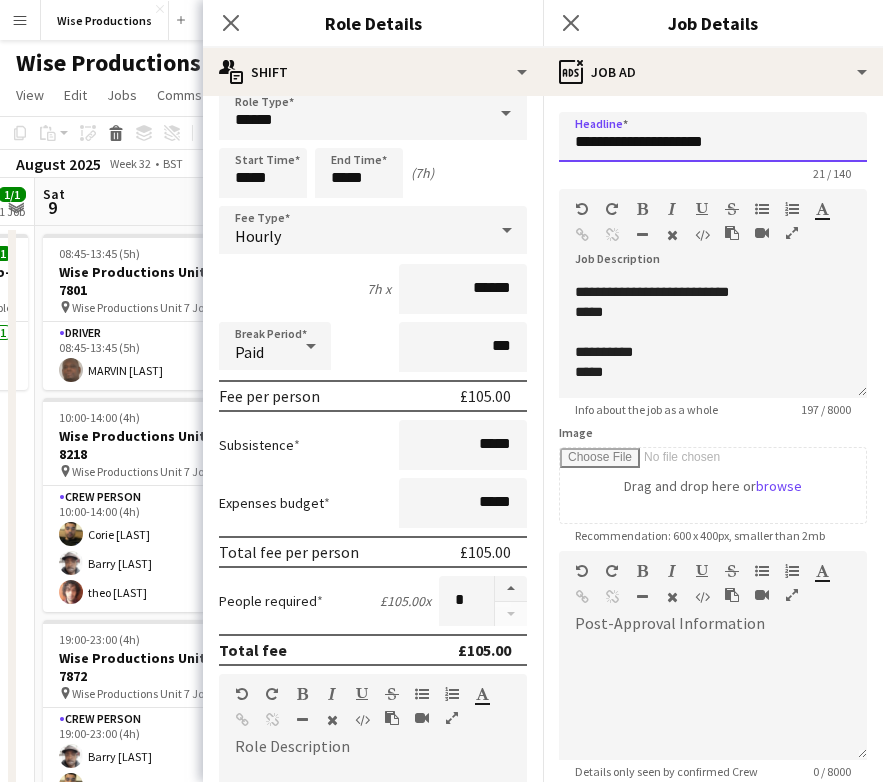 click on "**********" at bounding box center [713, 137] 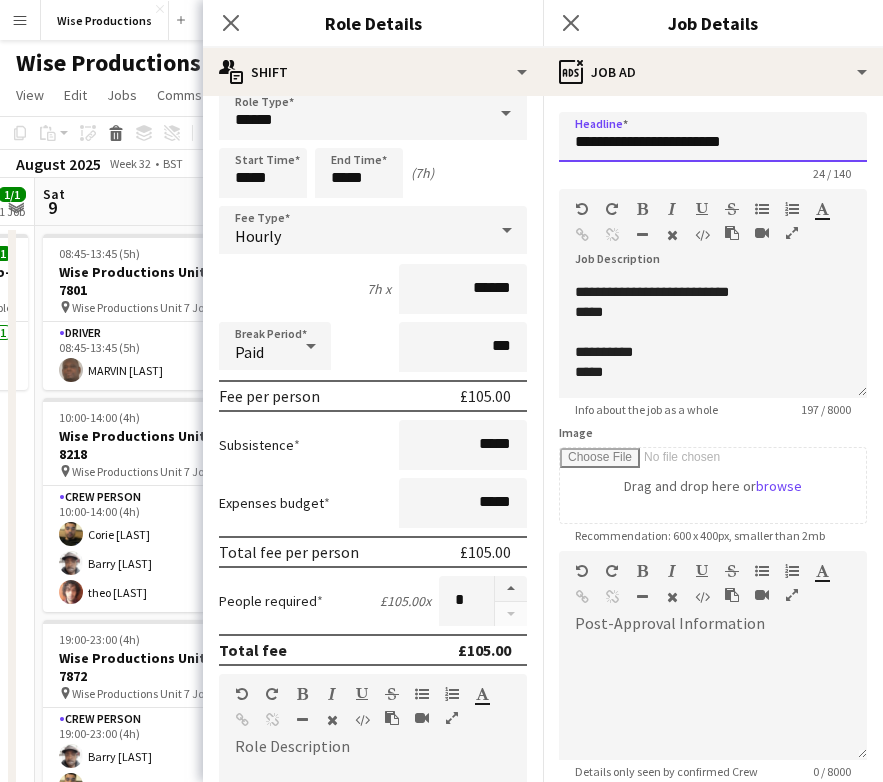 type on "**********" 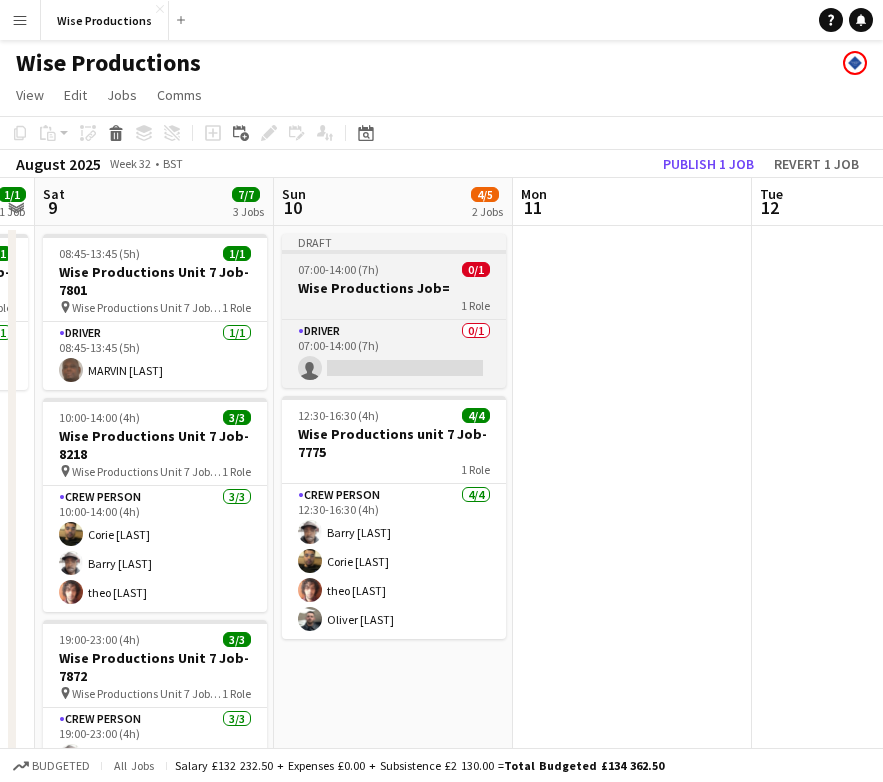 click on "1 Role" at bounding box center [394, 305] 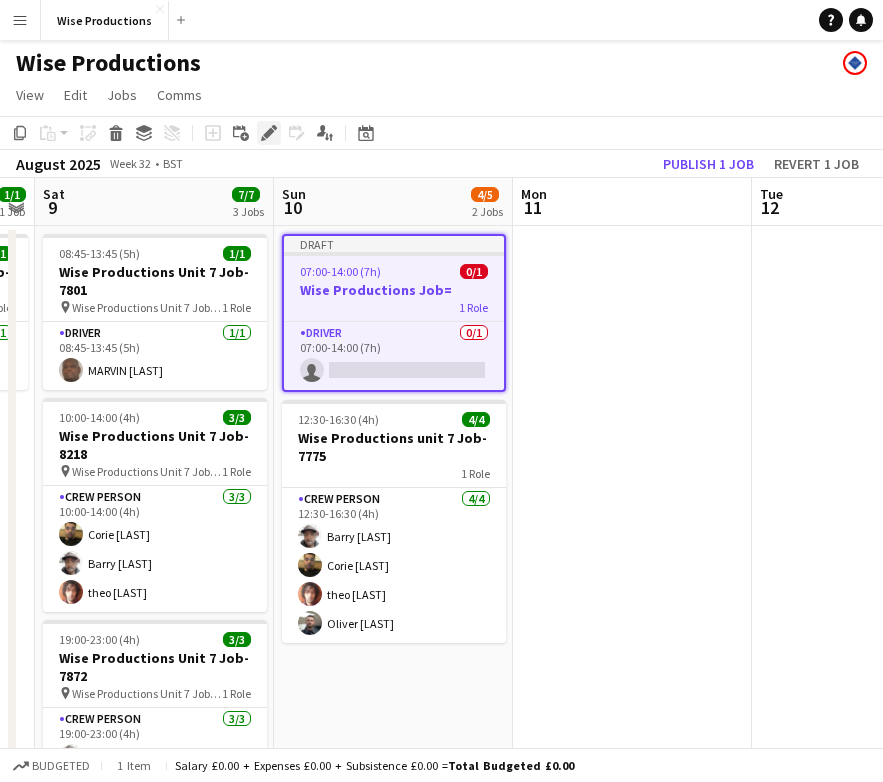click on "Edit" 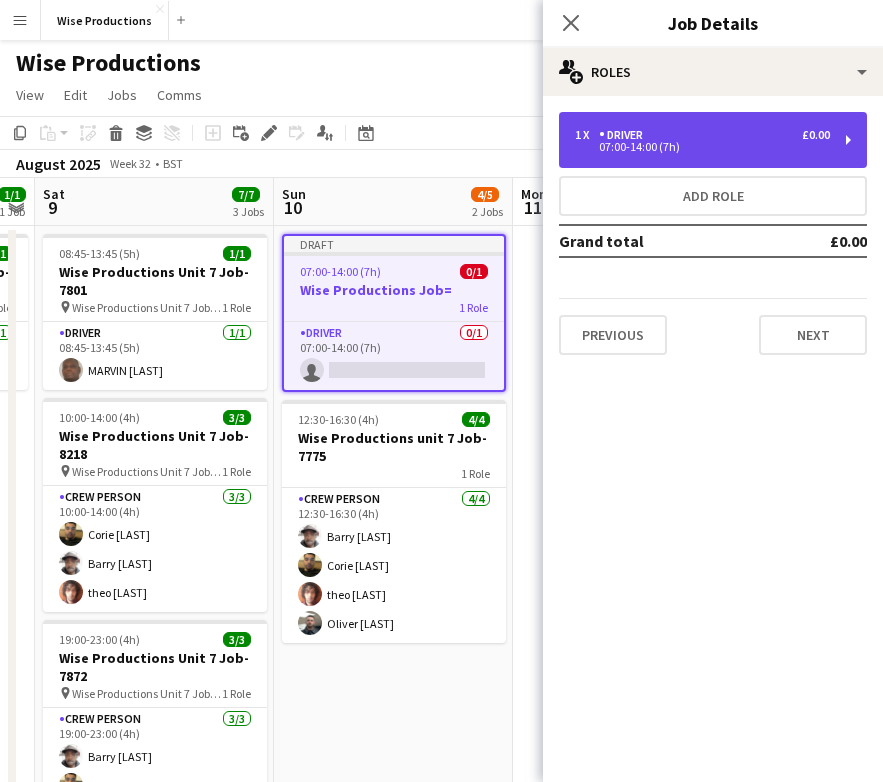 click on "07:00-14:00 (7h)" at bounding box center [702, 147] 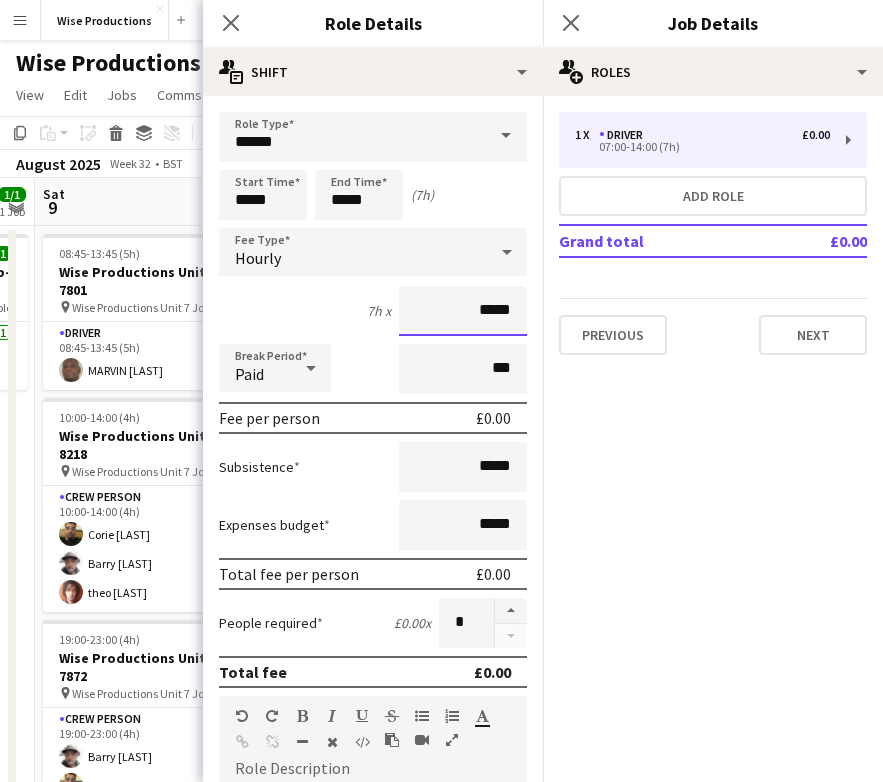 click on "*****" at bounding box center [463, 311] 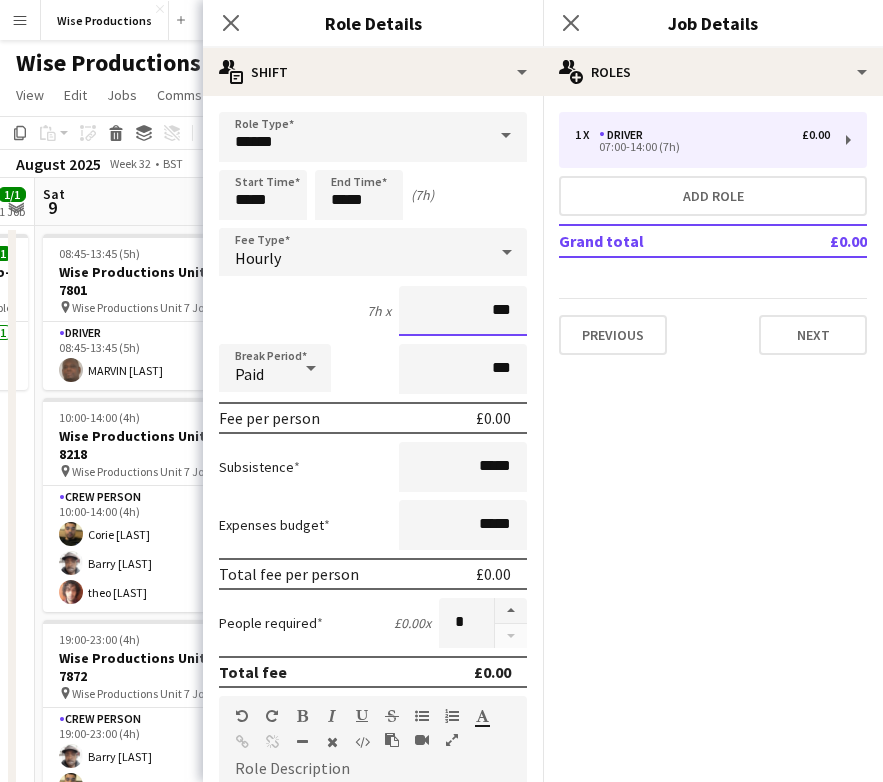 type on "**" 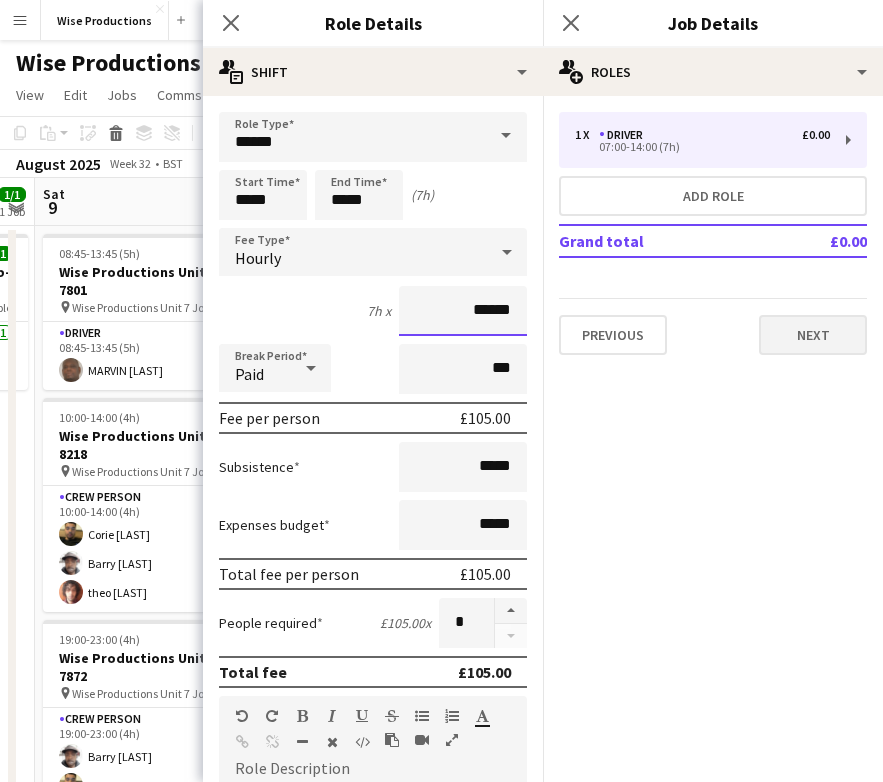 type on "******" 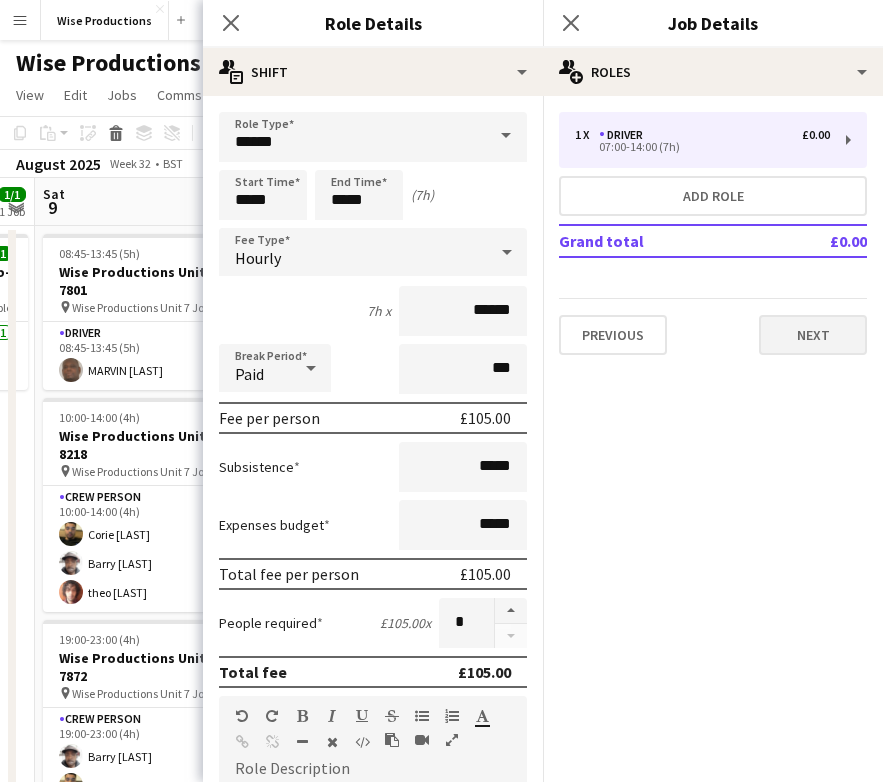 click on "Next" at bounding box center [813, 335] 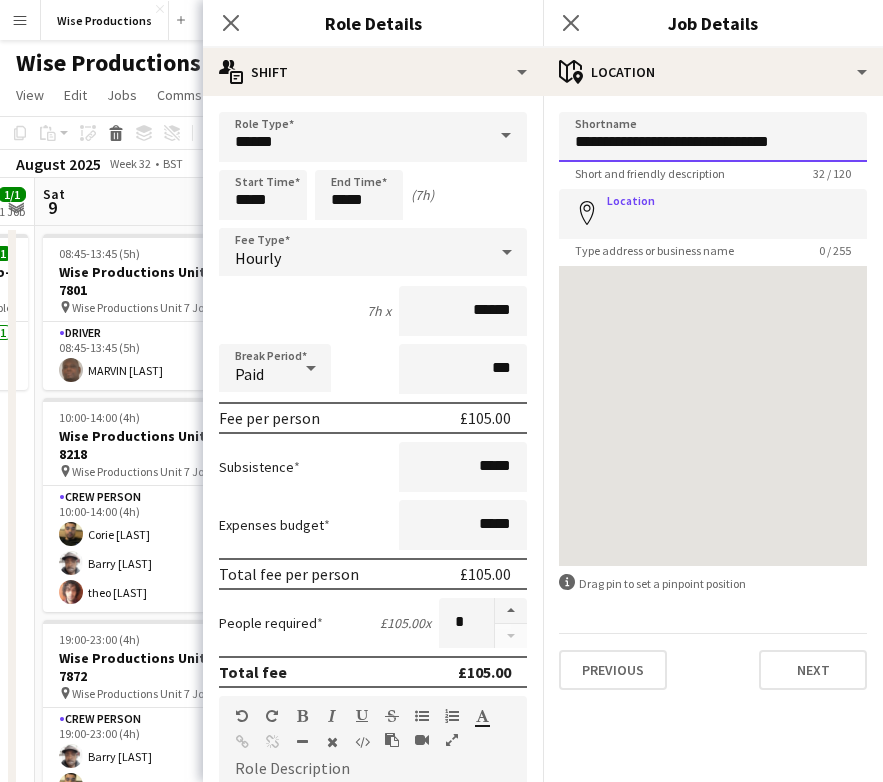 click on "**********" at bounding box center (713, 137) 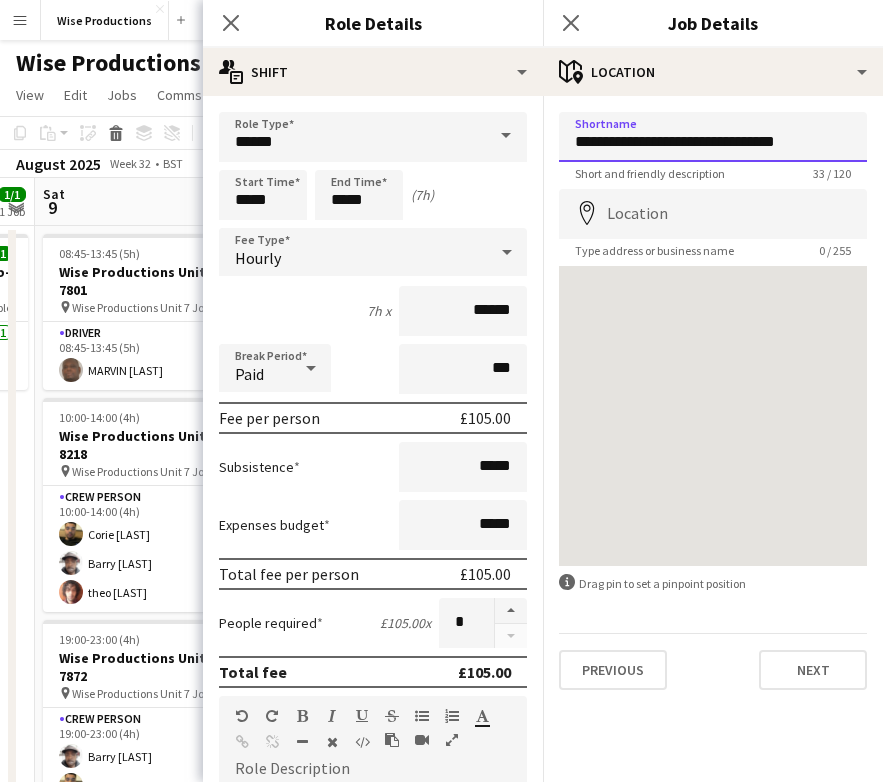 drag, startPoint x: 801, startPoint y: 145, endPoint x: 557, endPoint y: 135, distance: 244.20483 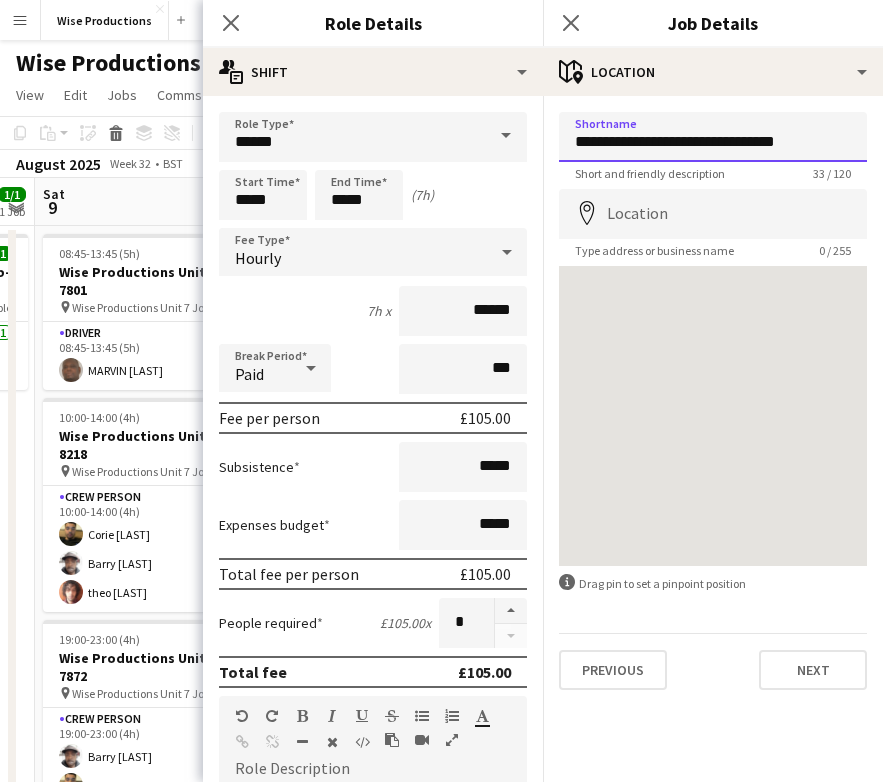 click on "**********" at bounding box center (713, 401) 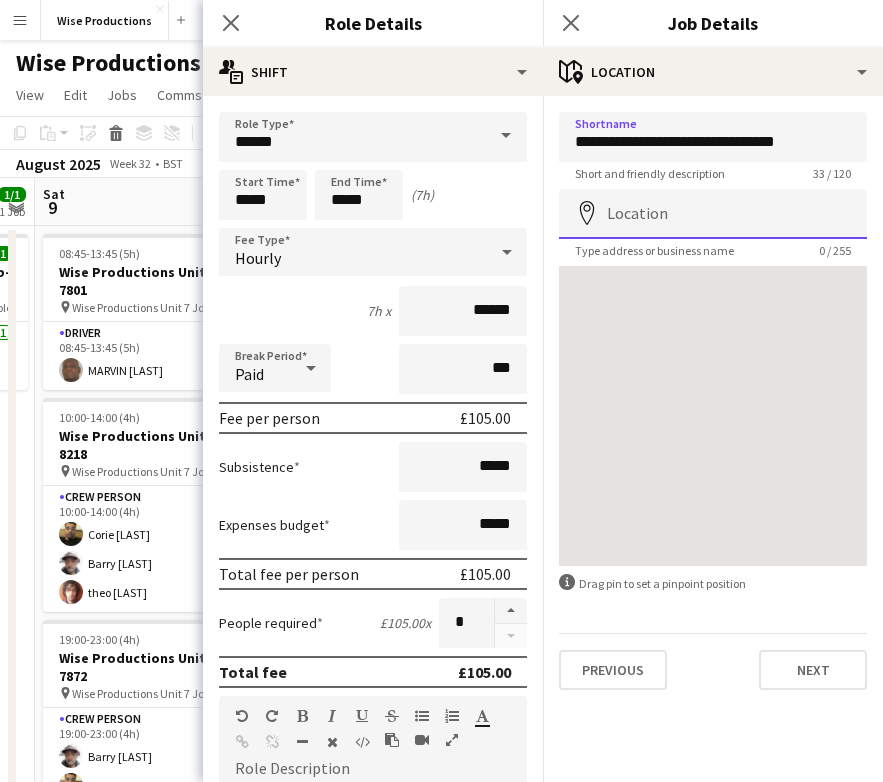 click on "Location" at bounding box center (713, 214) 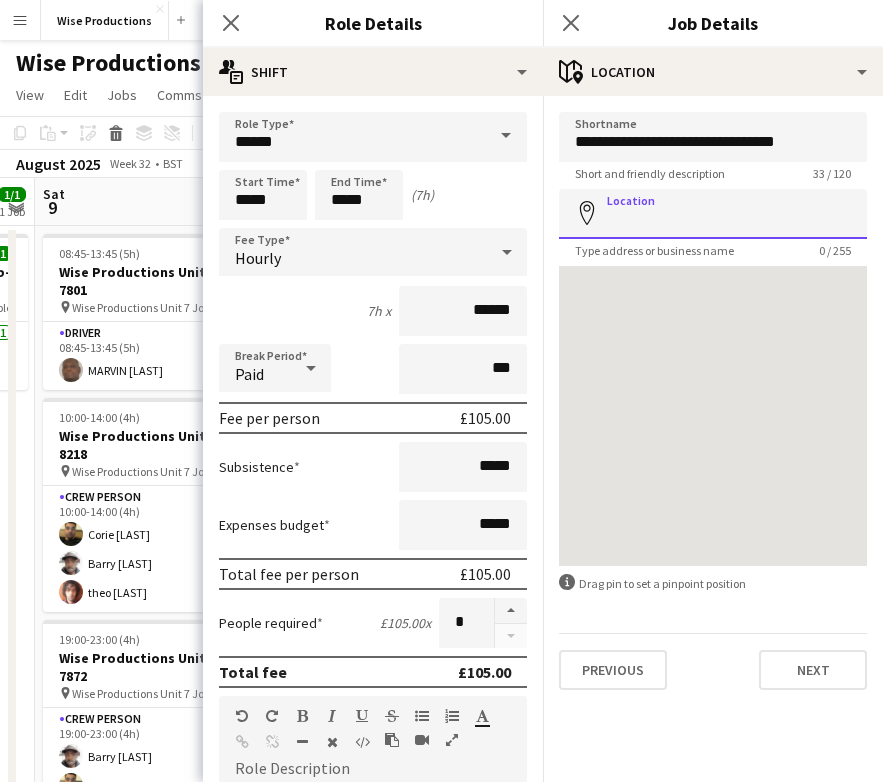 paste on "**********" 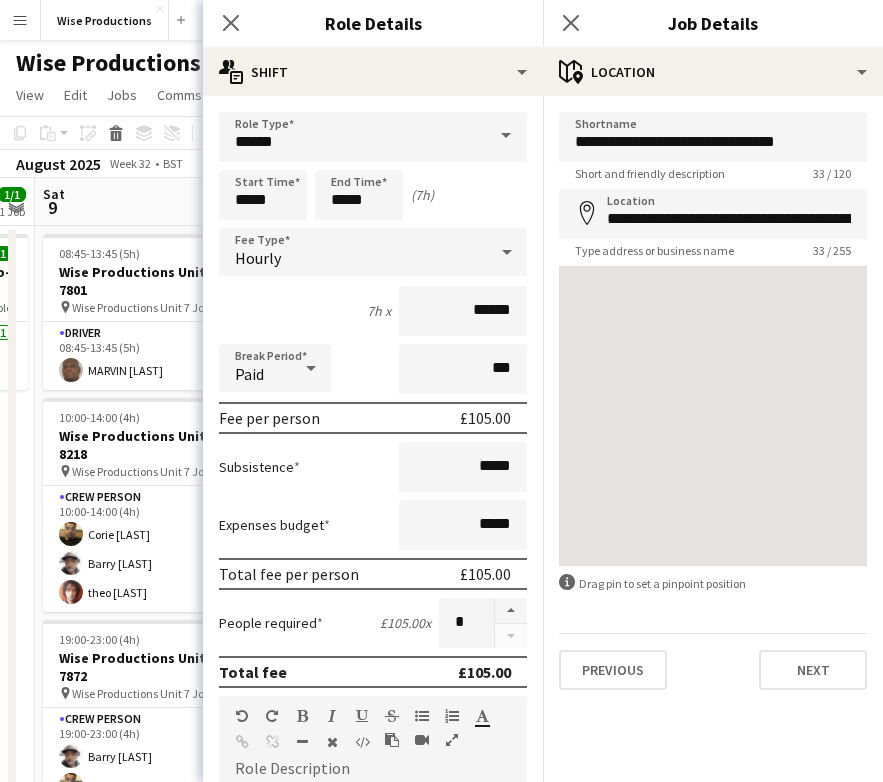 type on "**********" 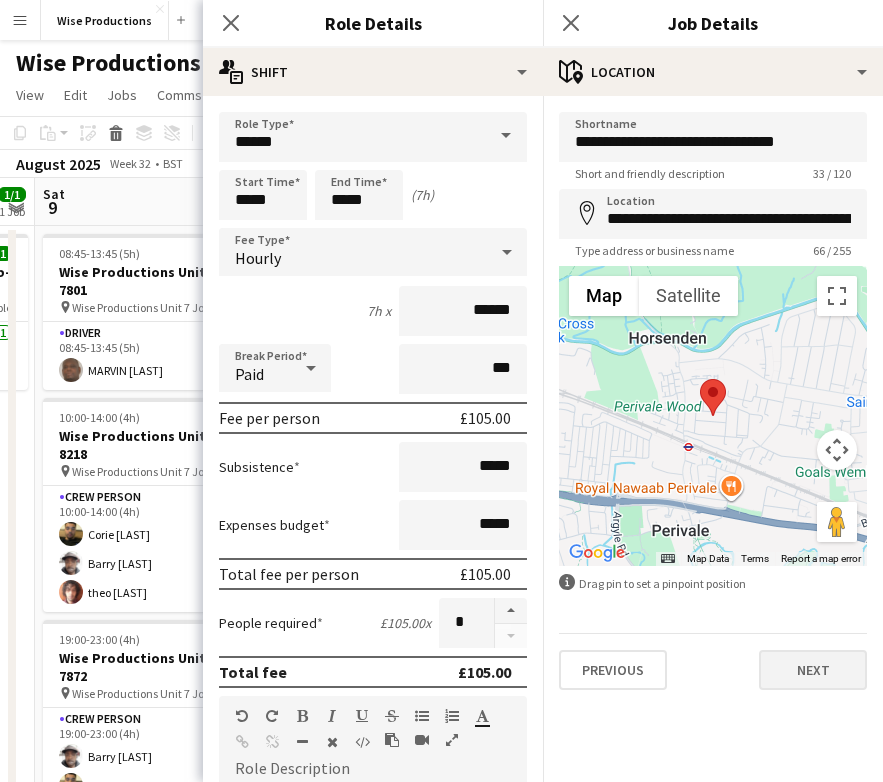 click on "Next" at bounding box center [813, 670] 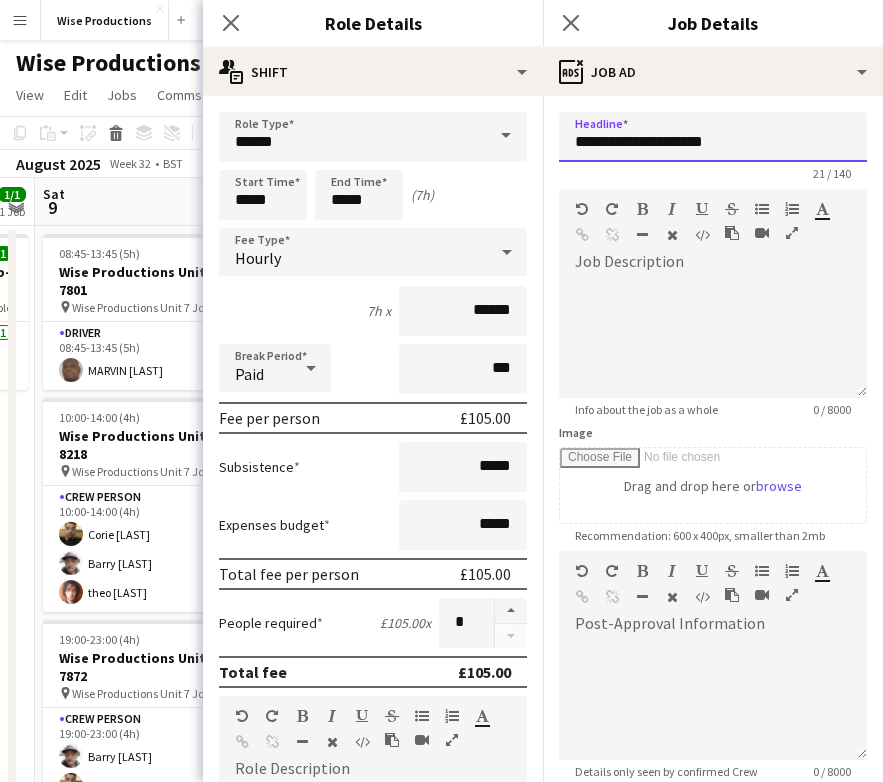 drag, startPoint x: 737, startPoint y: 144, endPoint x: 541, endPoint y: 149, distance: 196.06377 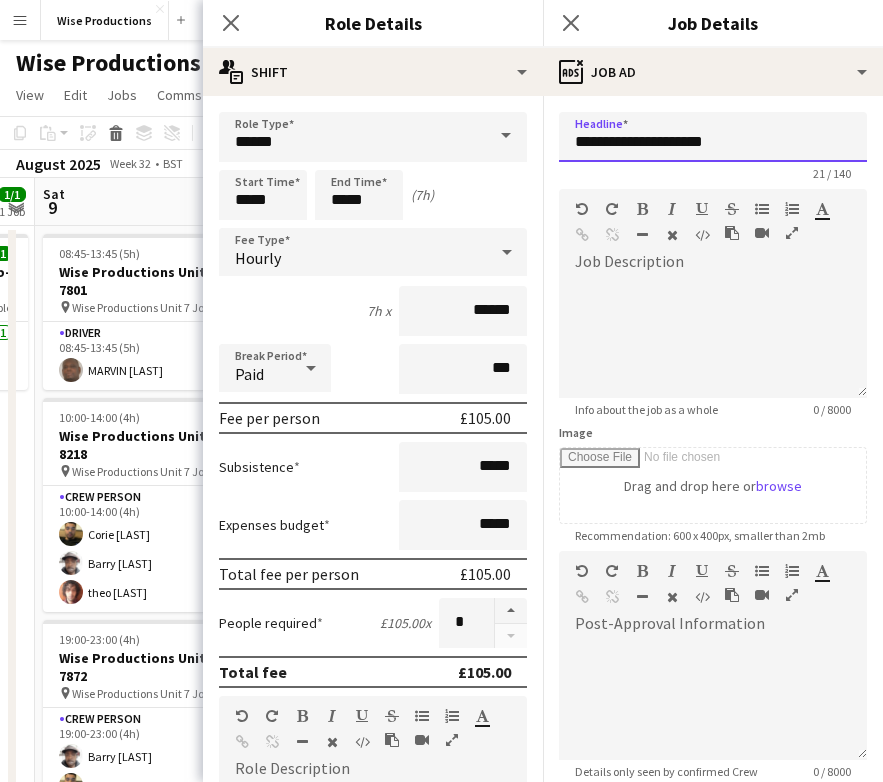 paste on "**********" 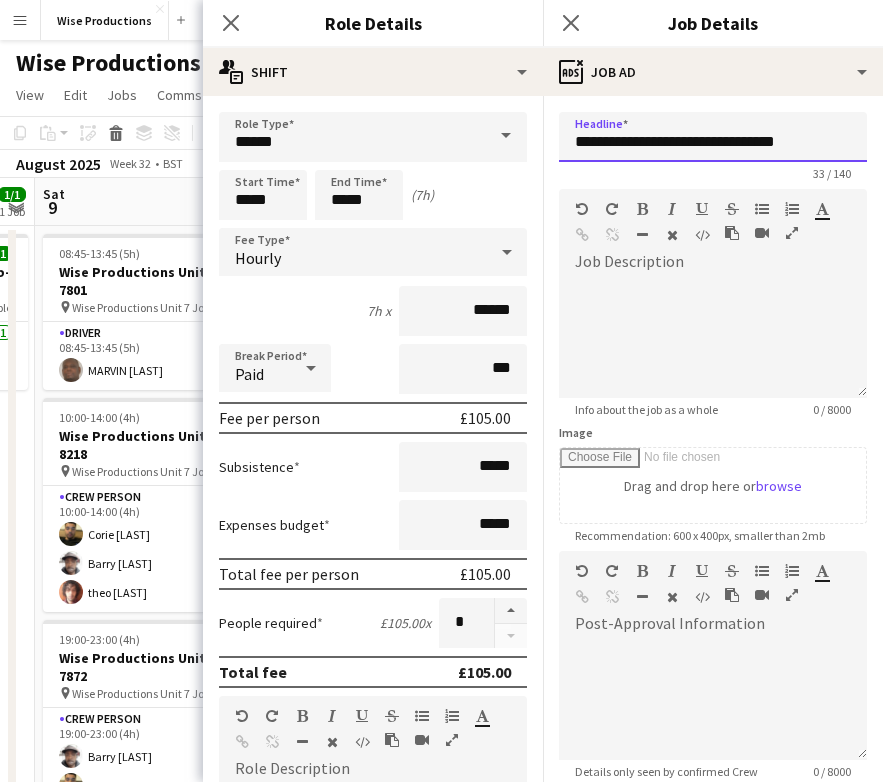 type on "**********" 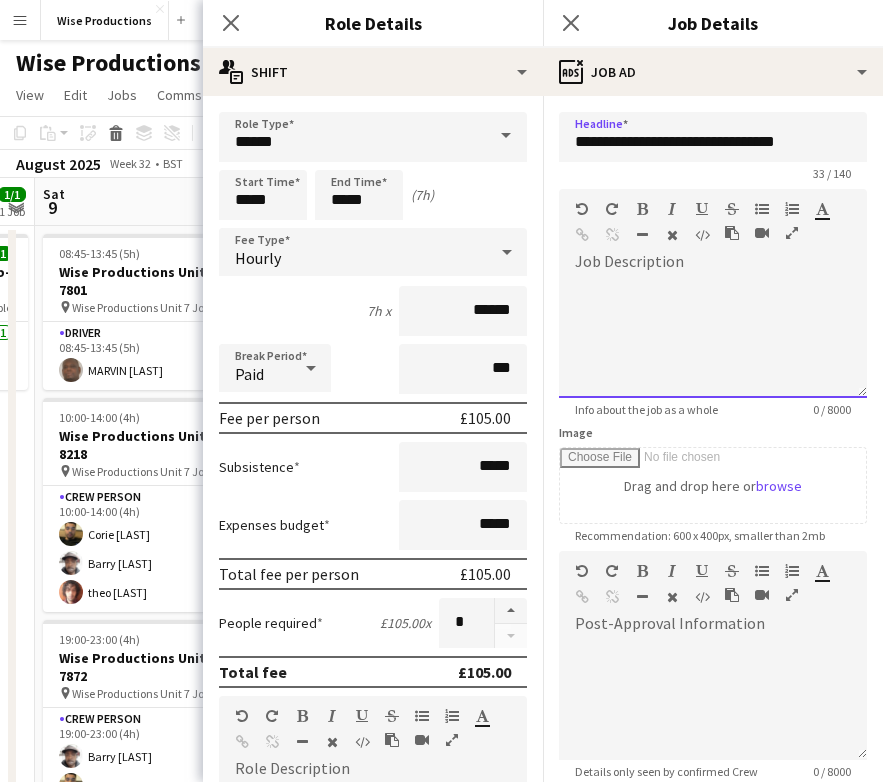 click at bounding box center (713, 338) 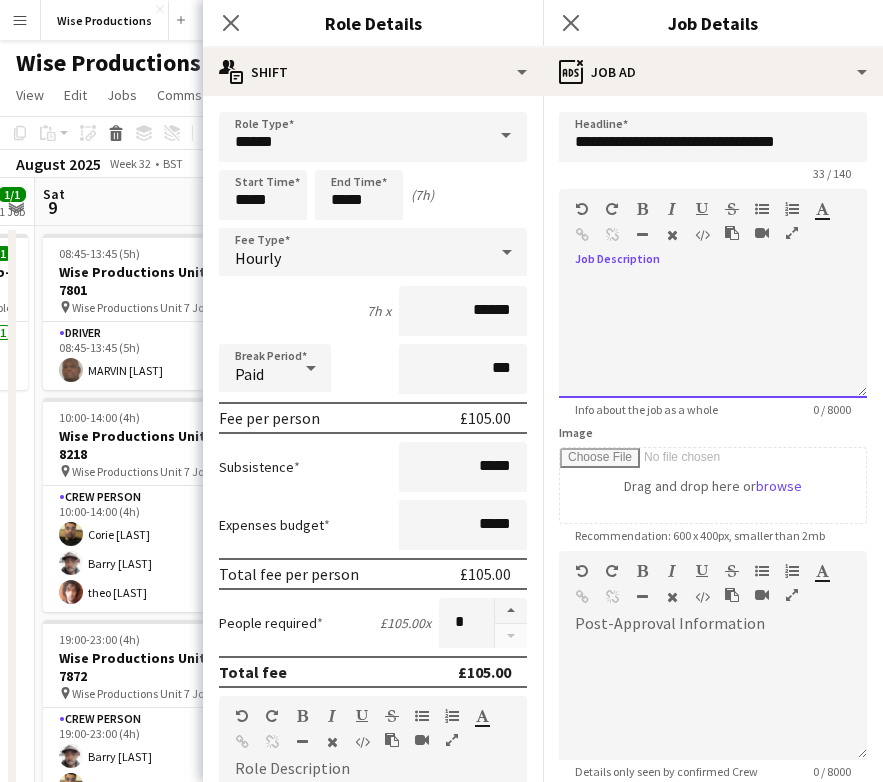 paste 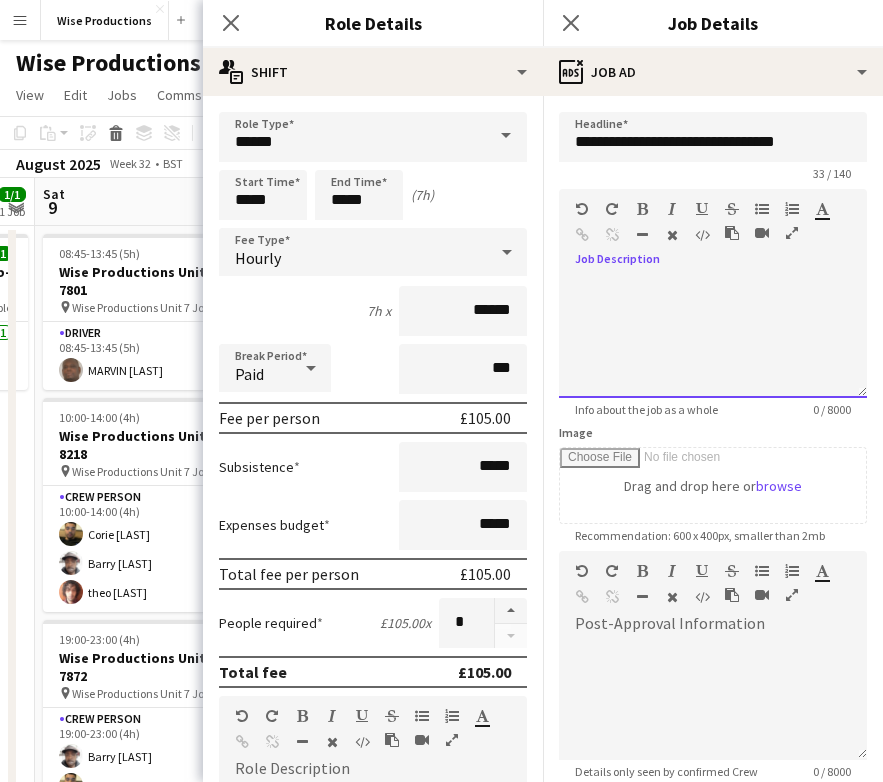 type 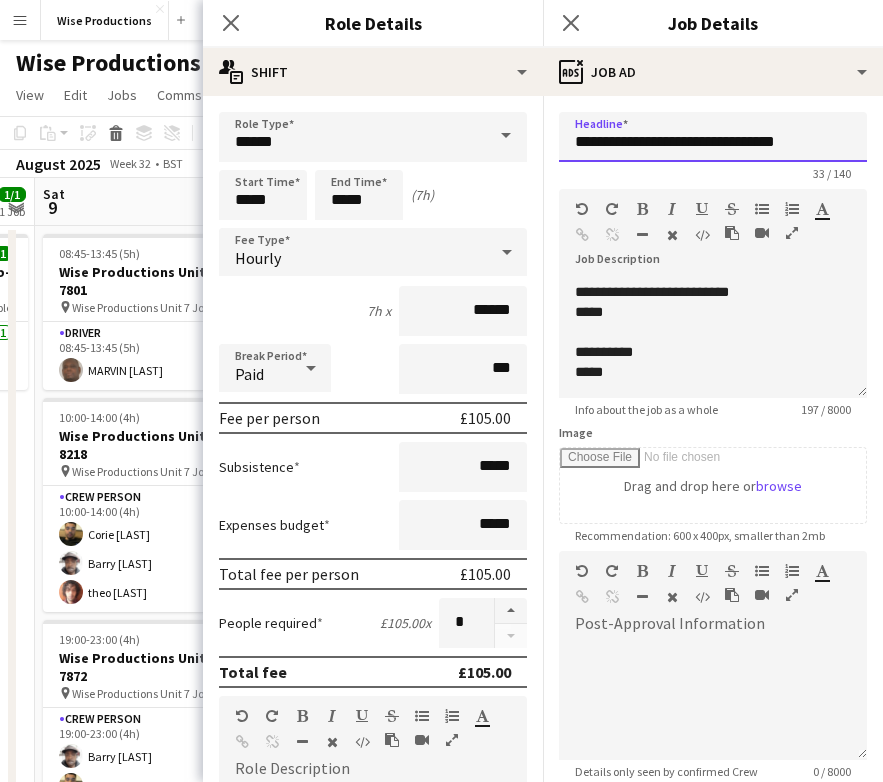 click on "**********" at bounding box center [713, 137] 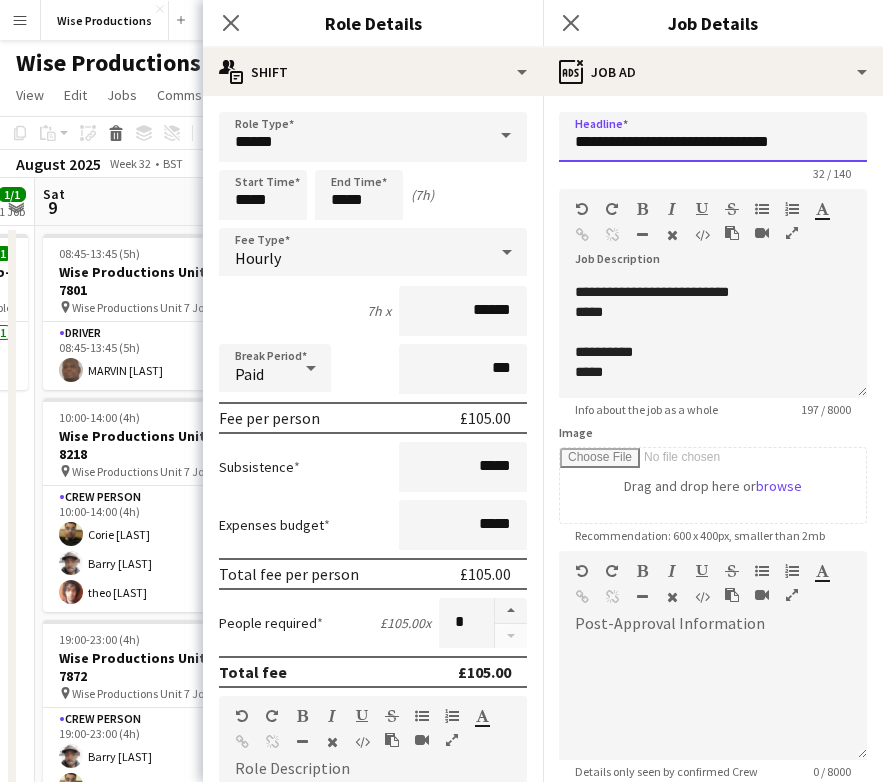 click on "**********" at bounding box center [713, 137] 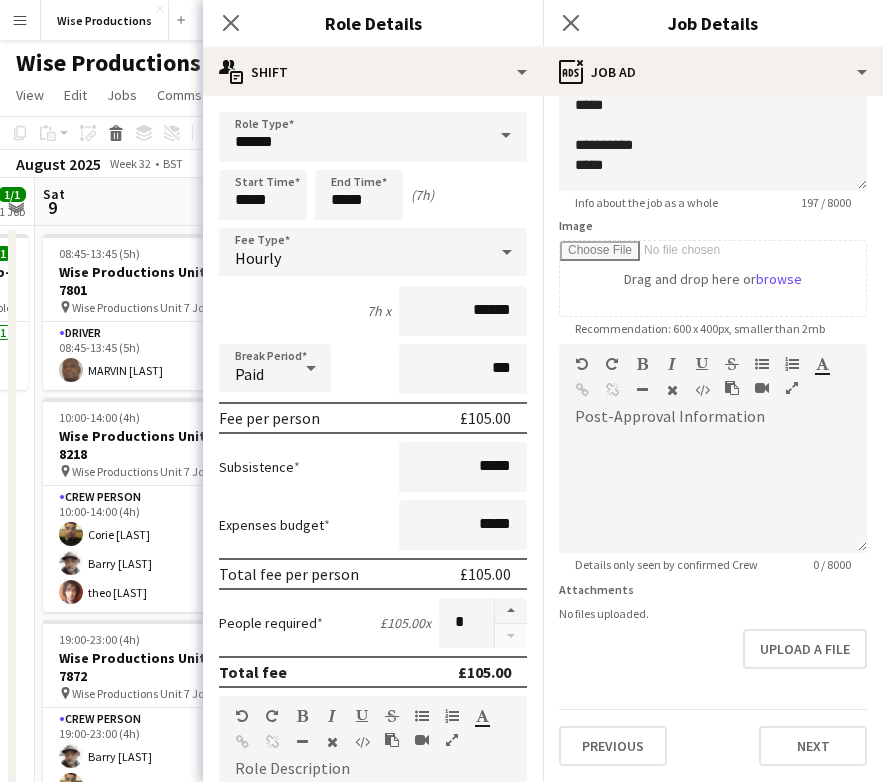 scroll, scrollTop: 207, scrollLeft: 0, axis: vertical 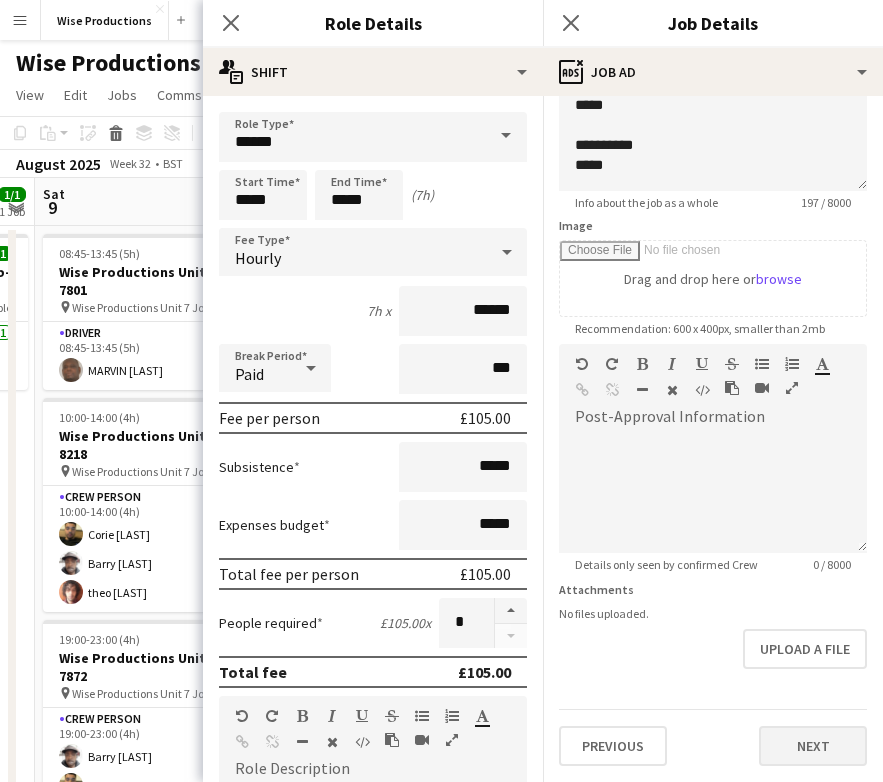 type on "**********" 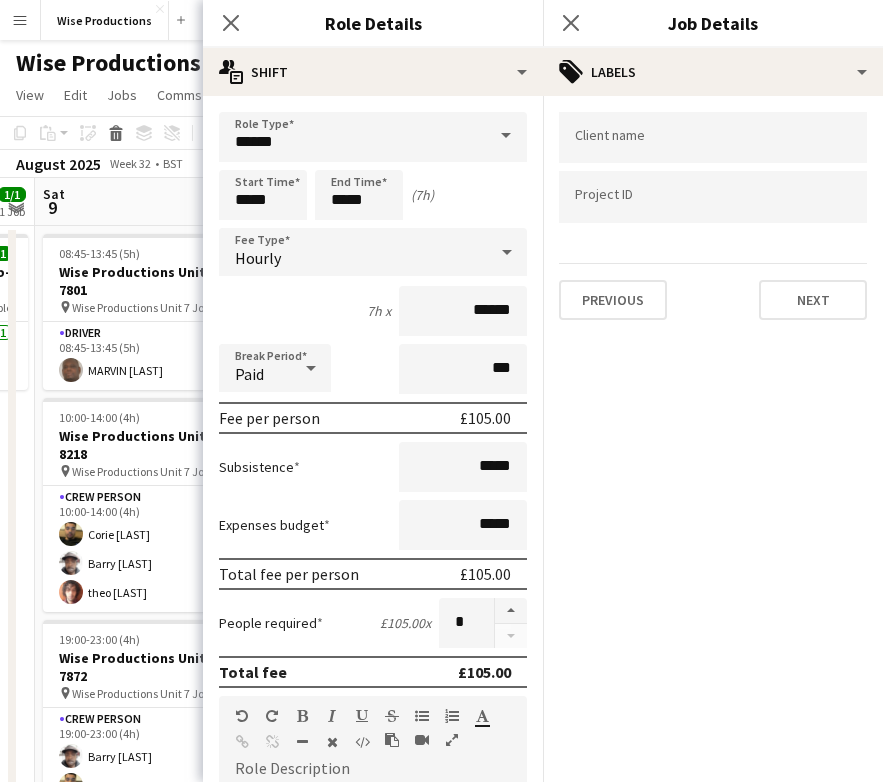 scroll, scrollTop: 0, scrollLeft: 0, axis: both 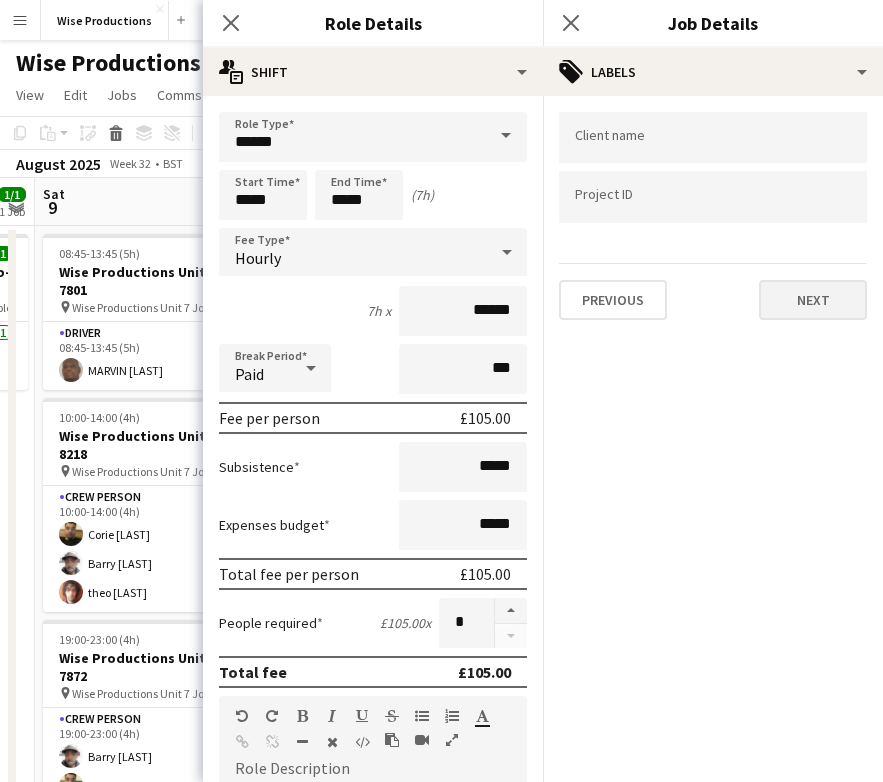 click on "Next" at bounding box center (813, 300) 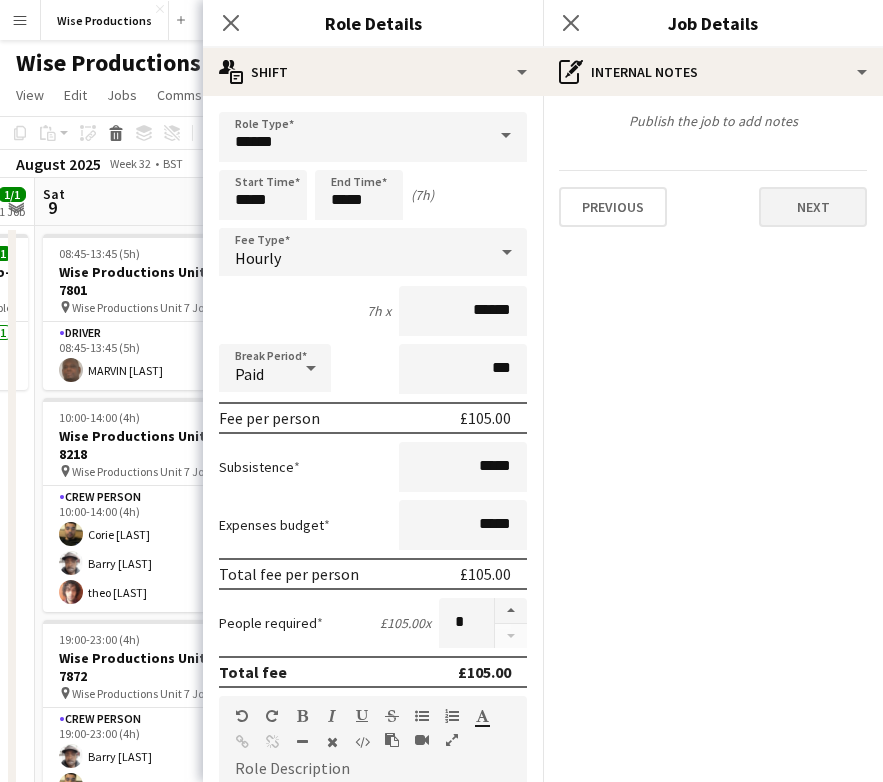 click on "Next" at bounding box center [813, 207] 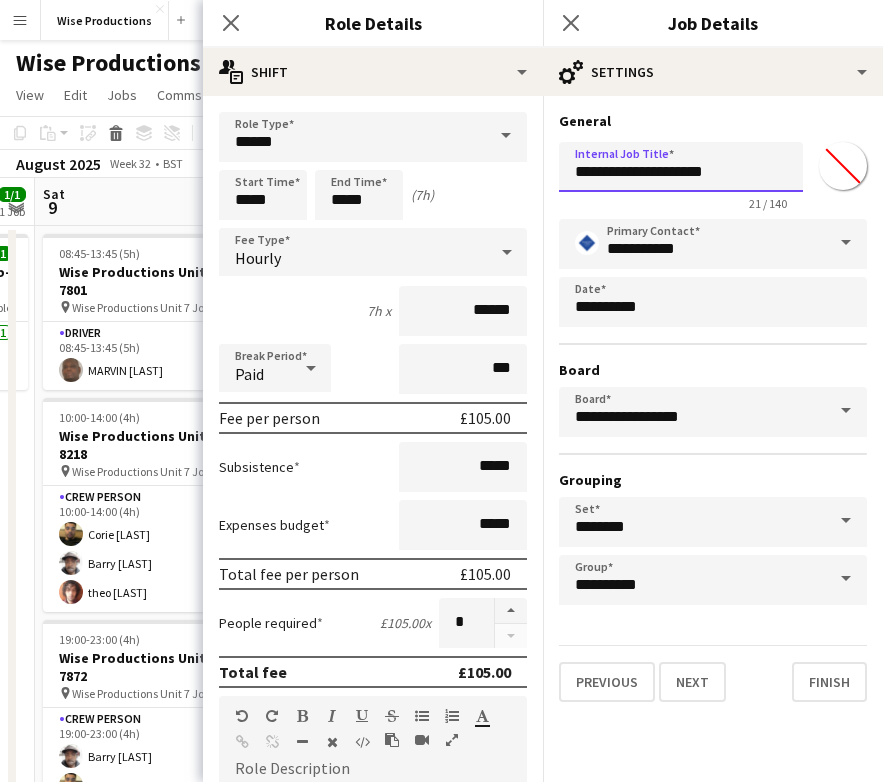 drag, startPoint x: 743, startPoint y: 175, endPoint x: 547, endPoint y: 175, distance: 196 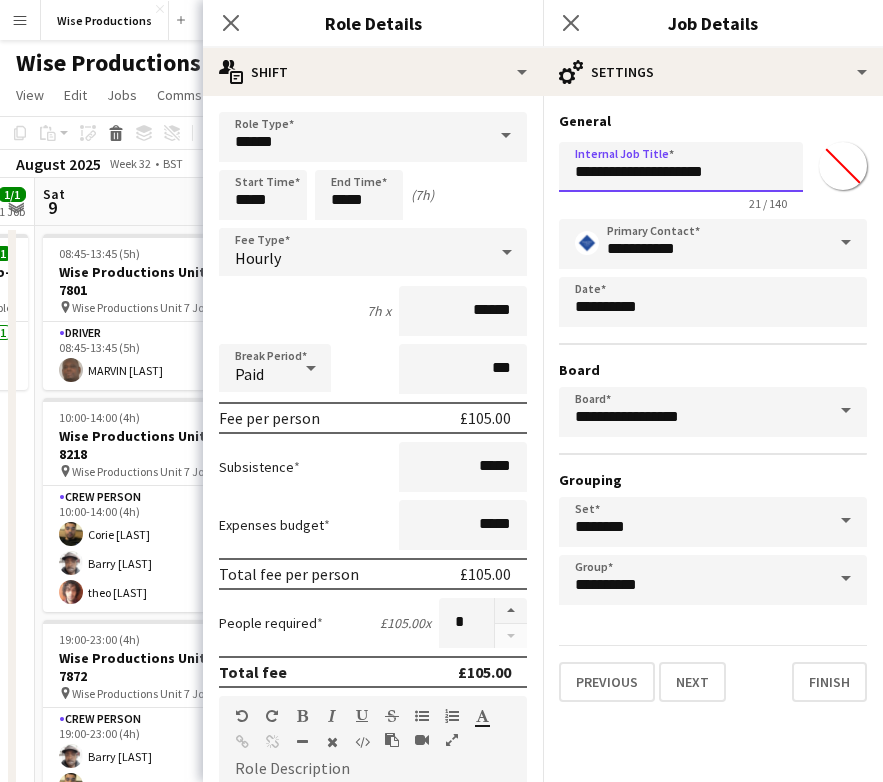paste on "**********" 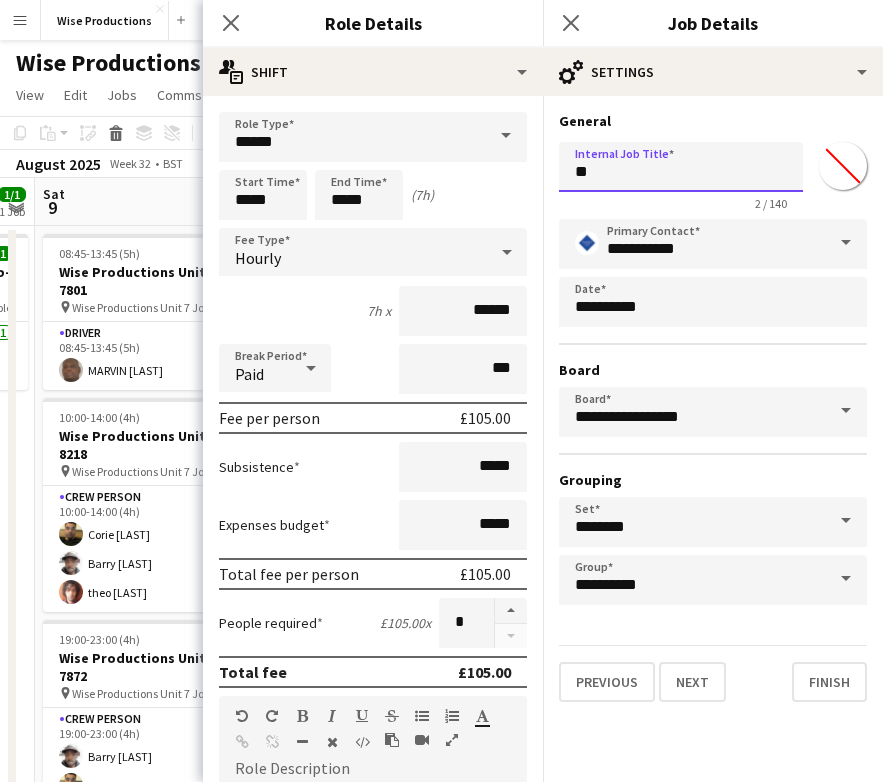 type on "*" 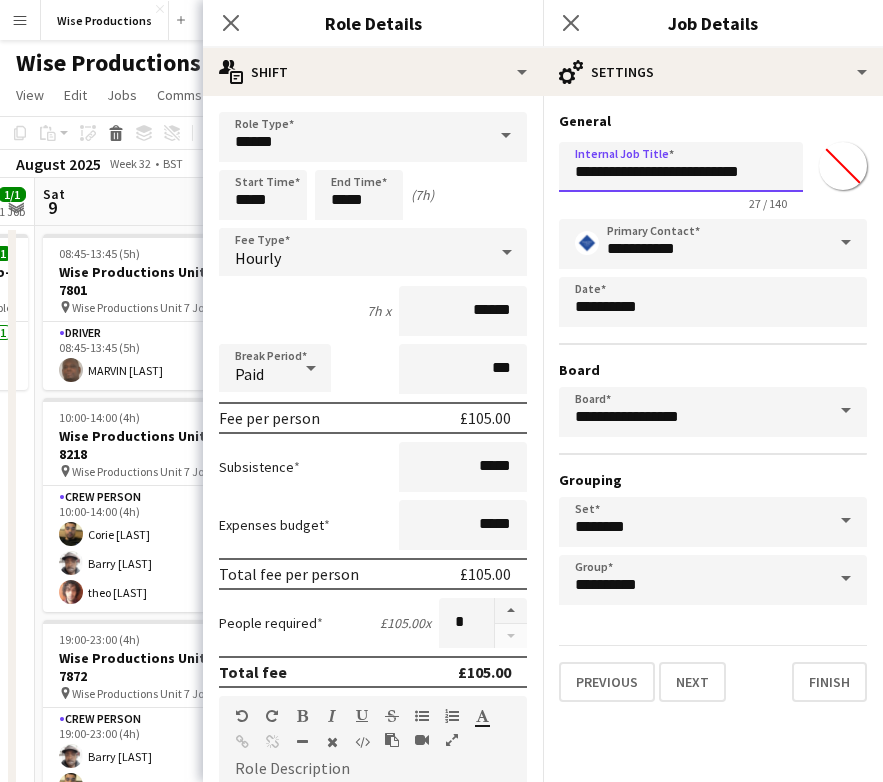 scroll, scrollTop: 0, scrollLeft: 0, axis: both 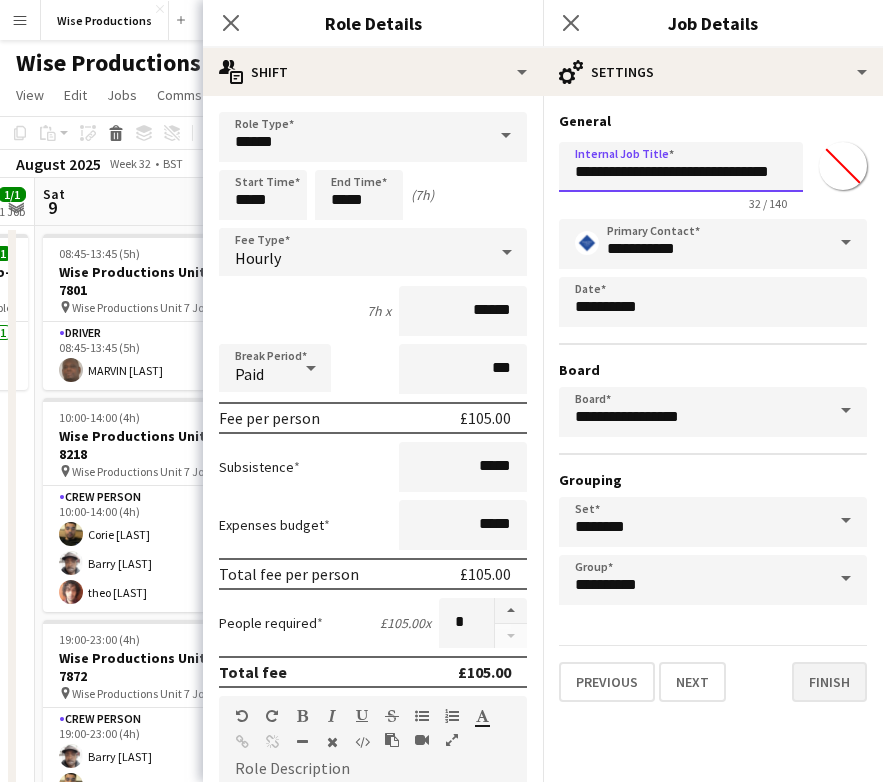 type on "**********" 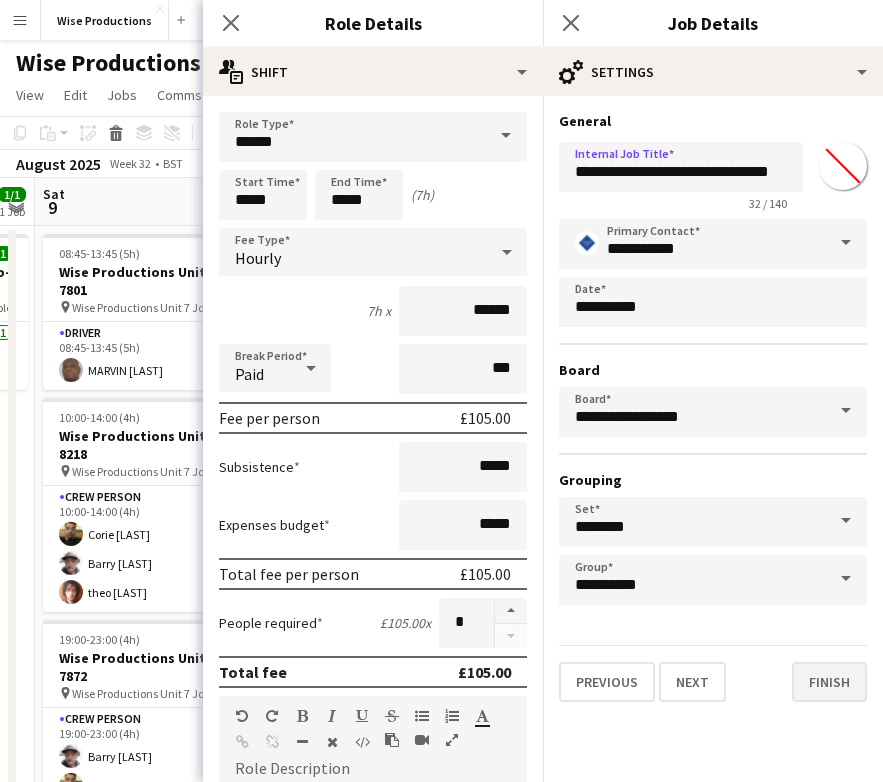 click on "Finish" at bounding box center (829, 682) 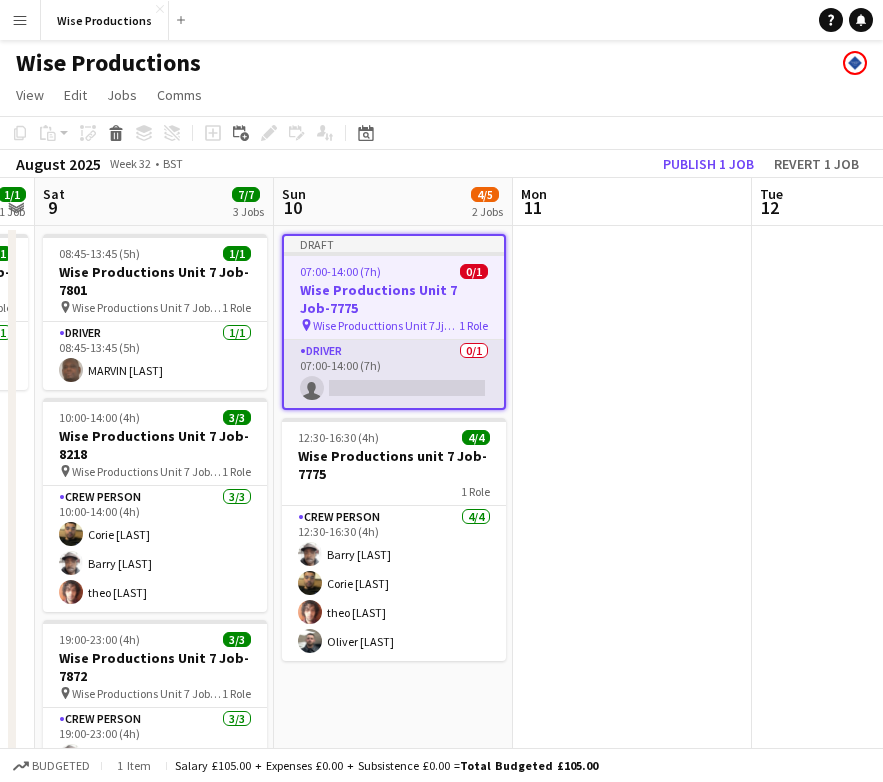 click on "Driver   0/1   07:00-14:00 (7h)
single-neutral-actions" at bounding box center [394, 374] 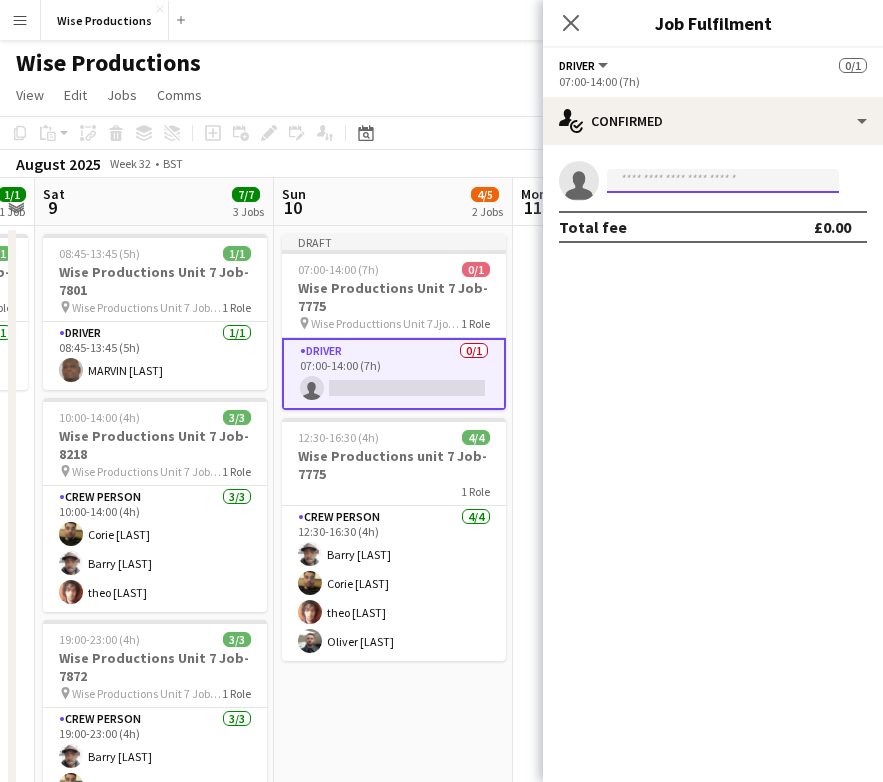 click at bounding box center (723, 181) 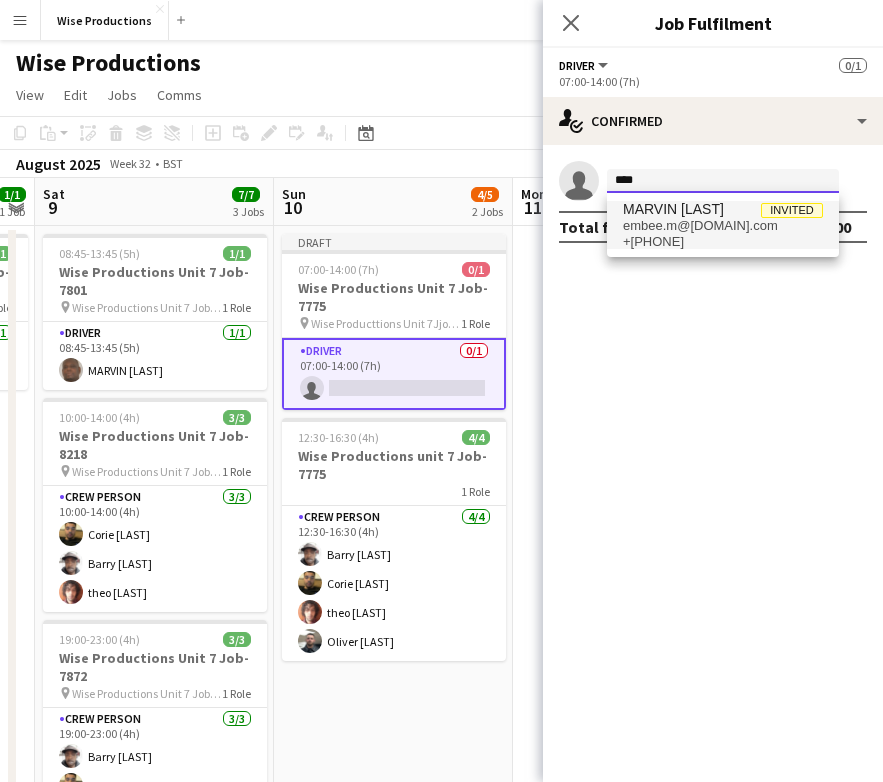 type on "****" 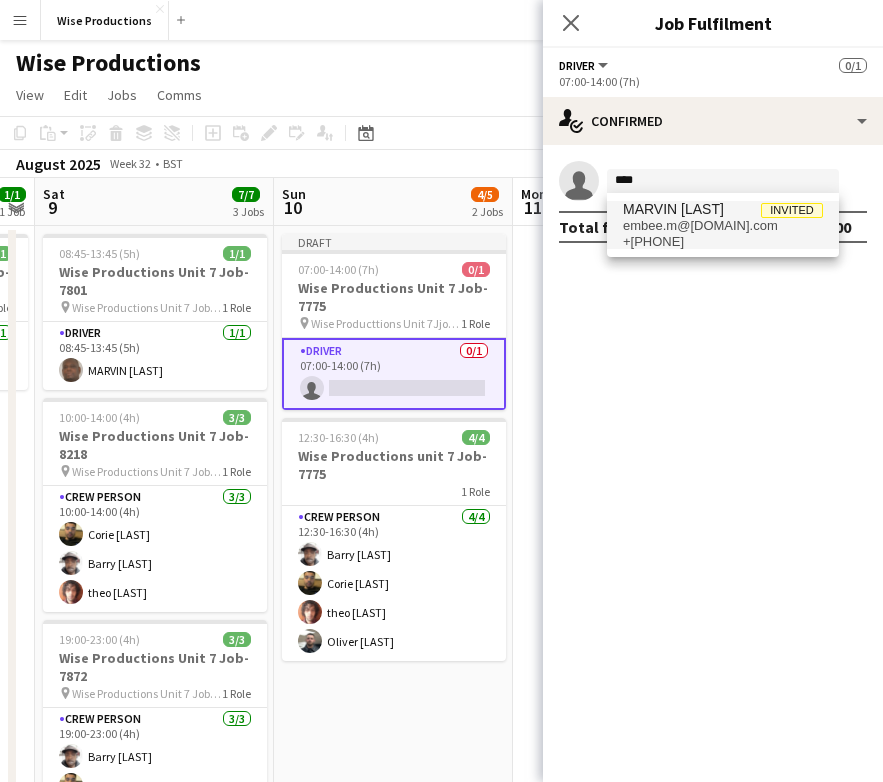 click on "embee.m@[DOMAIN].com" at bounding box center (723, 226) 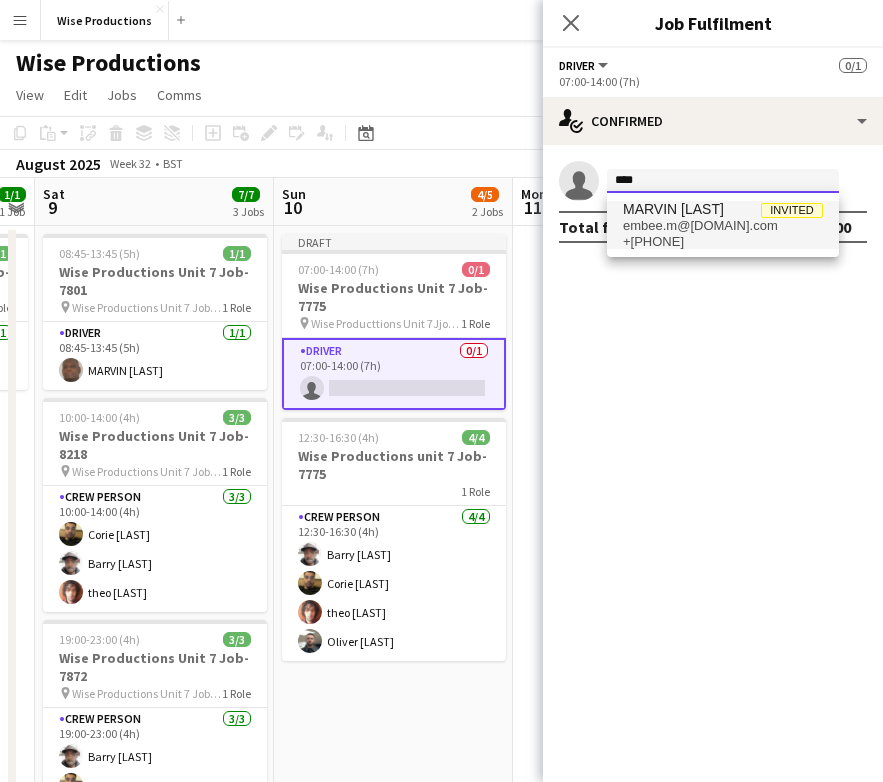 type 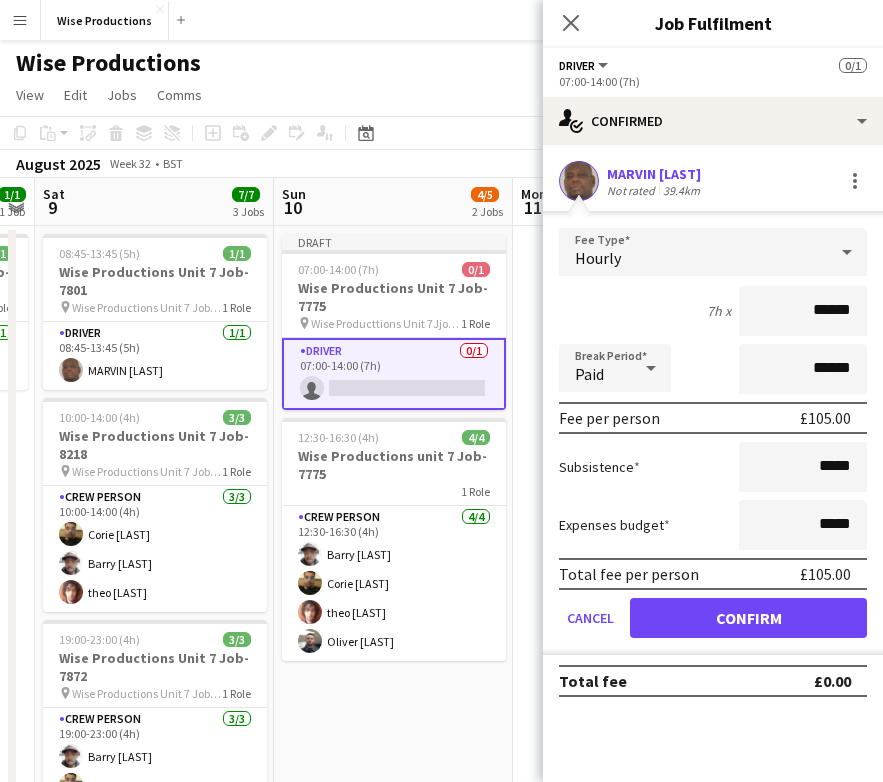 click on "Confirm" at bounding box center [748, 618] 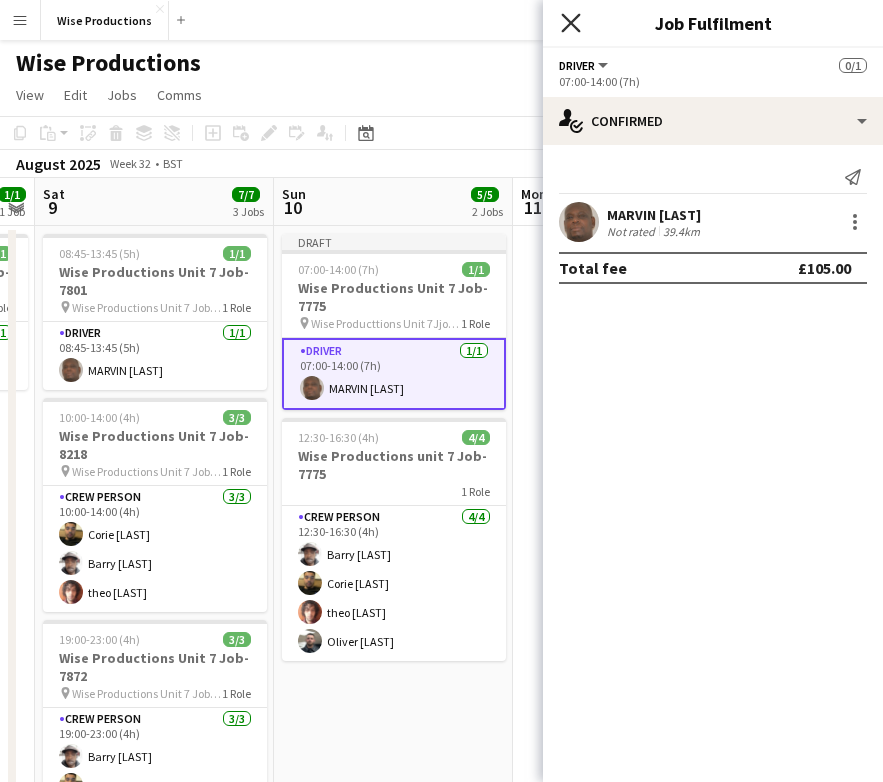 click on "Close pop-in" 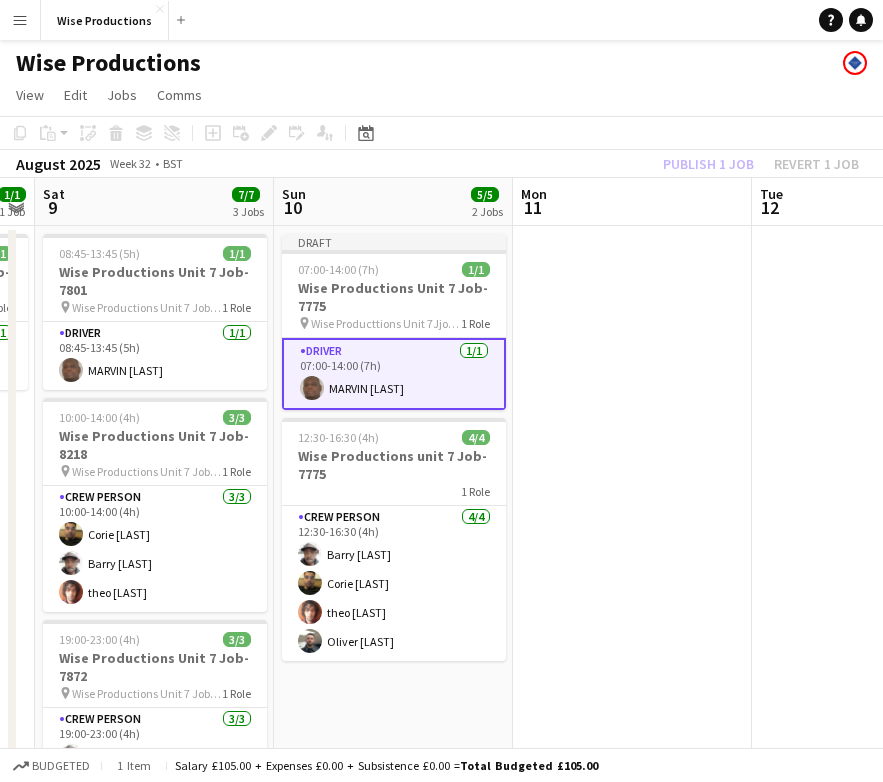 click at bounding box center (632, 552) 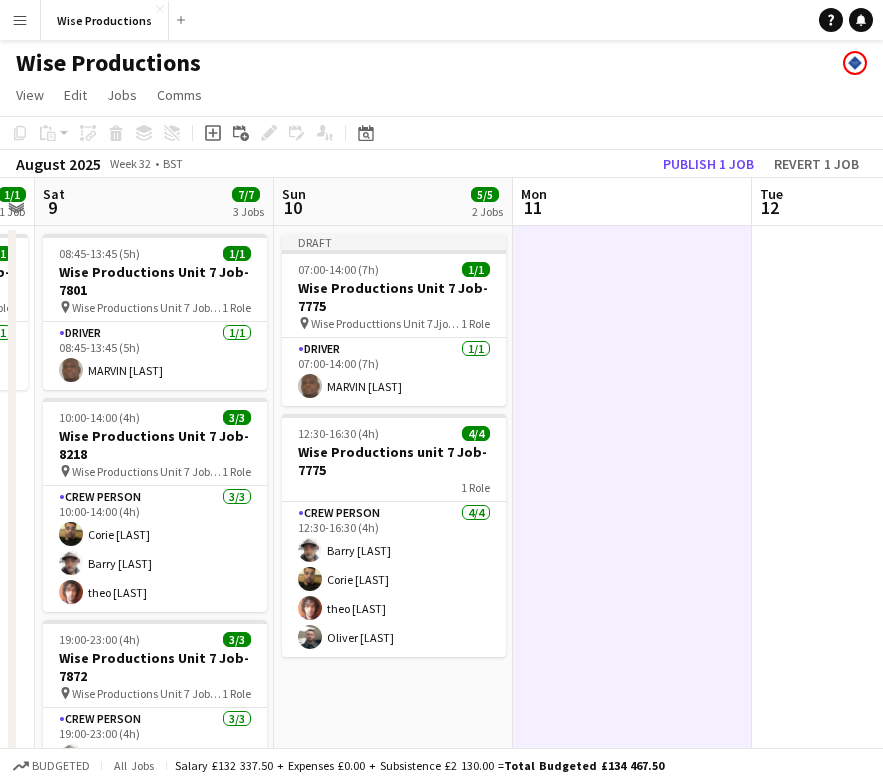 scroll, scrollTop: 0, scrollLeft: 0, axis: both 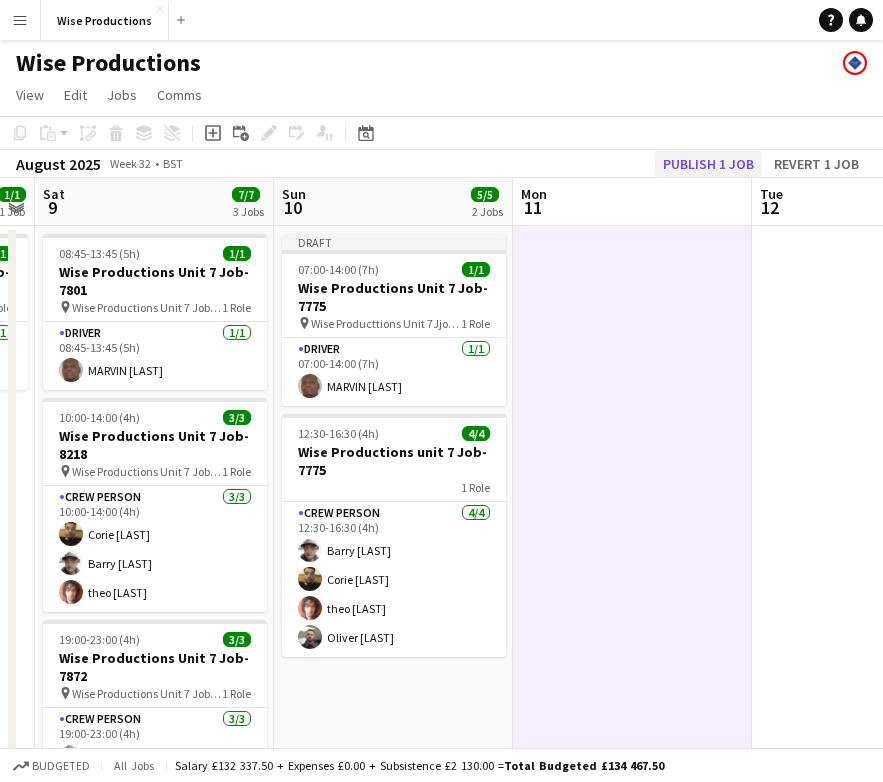 click on "Publish 1 job" 